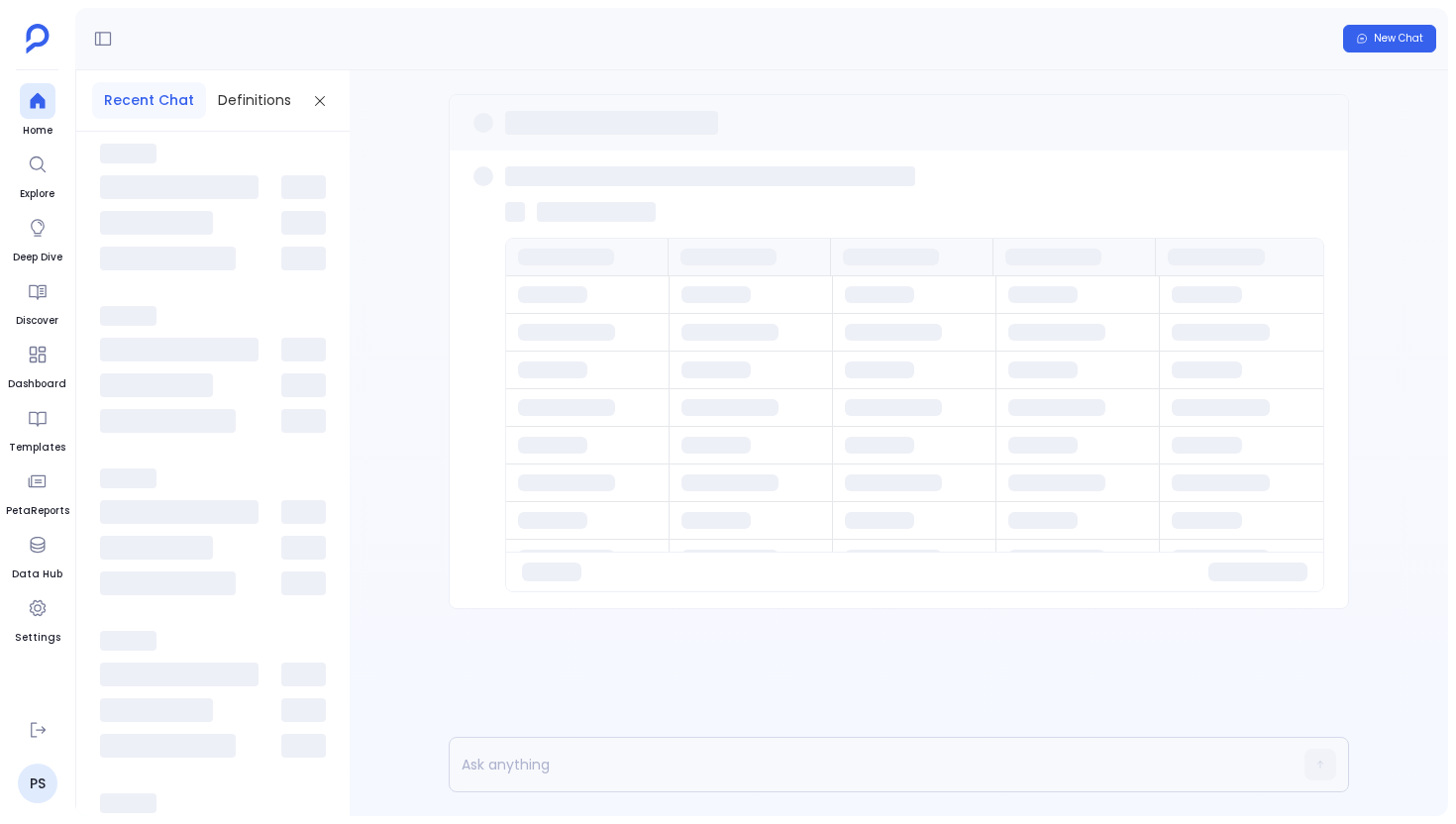 scroll, scrollTop: 0, scrollLeft: 0, axis: both 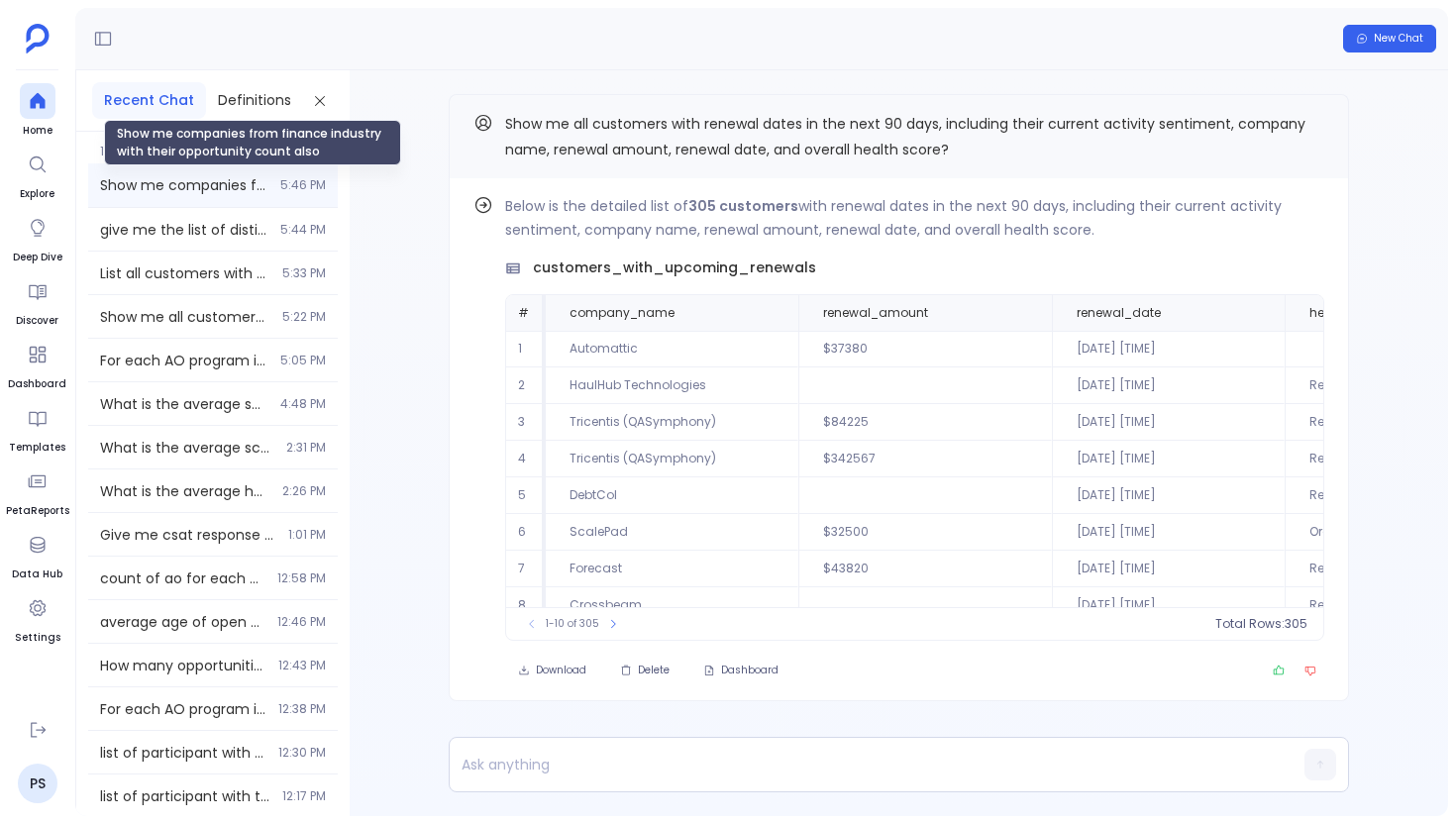 click on "Show me companies from finance industry with their opportunity count also" at bounding box center (184, 185) 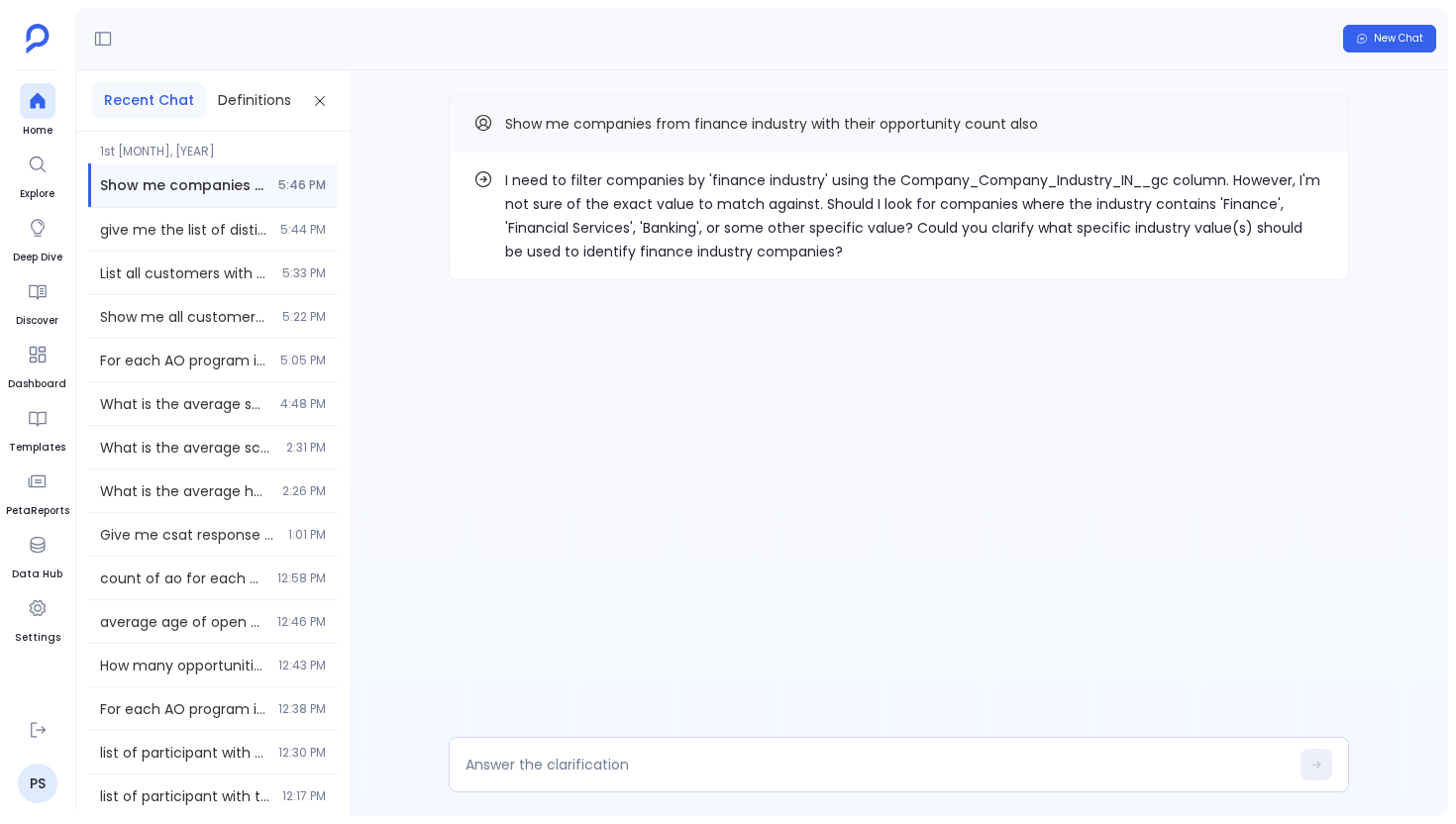 click on "I need to filter companies by 'finance industry' using the Company_Company_Industry_IN__gc column. However, I'm not sure of the exact value to match against. Should I look for companies where the industry contains 'Finance', 'Financial Services', 'Banking', or some other specific value? Could you clarify what specific industry value(s) should be used to identify finance industry companies?" at bounding box center [914, 216] 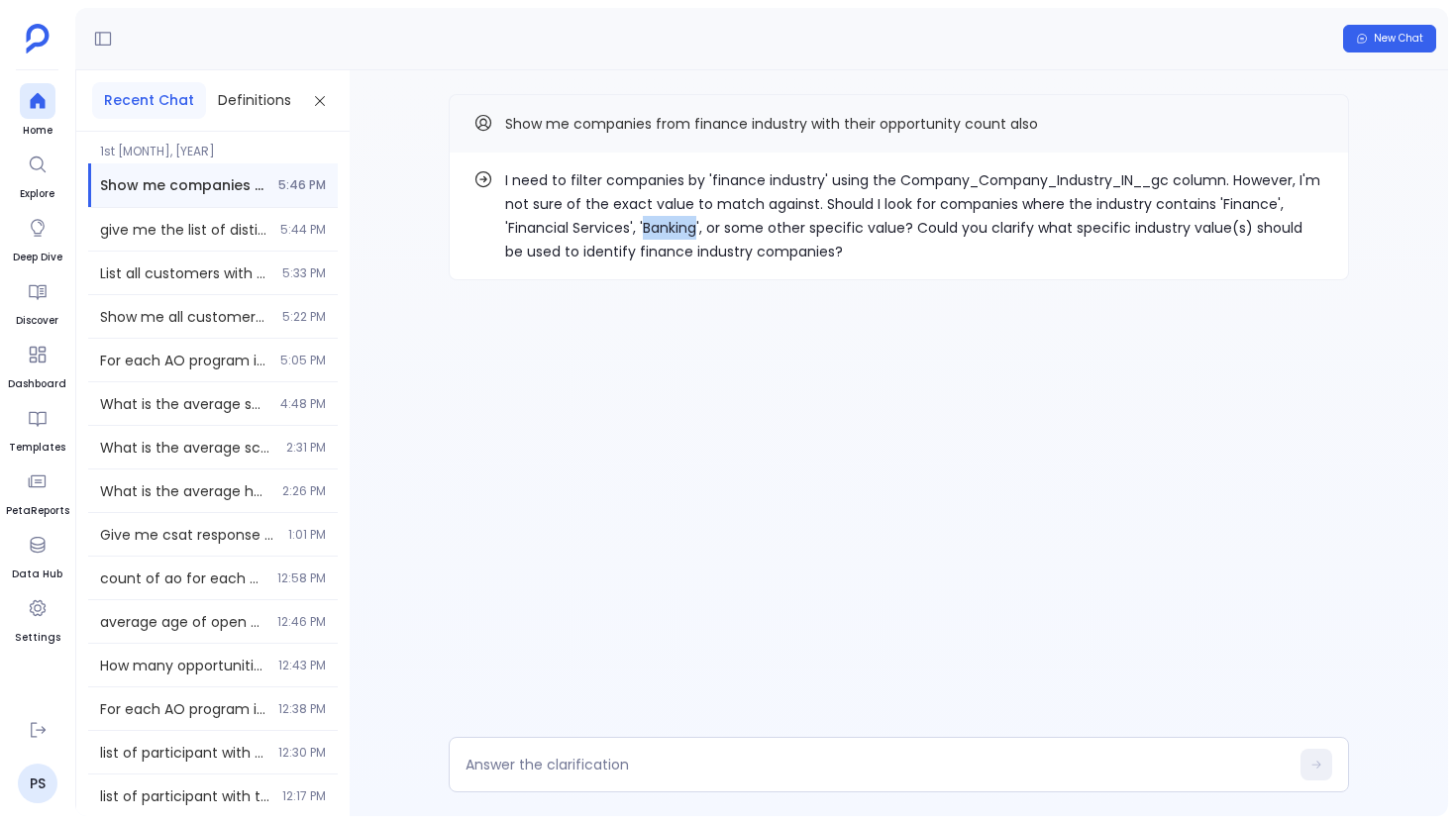 click on "I need to filter companies by 'finance industry' using the Company_Company_Industry_IN__gc column. However, I'm not sure of the exact value to match against. Should I look for companies where the industry contains 'Finance', 'Financial Services', 'Banking', or some other specific value? Could you clarify what specific industry value(s) should be used to identify finance industry companies?" at bounding box center (914, 216) 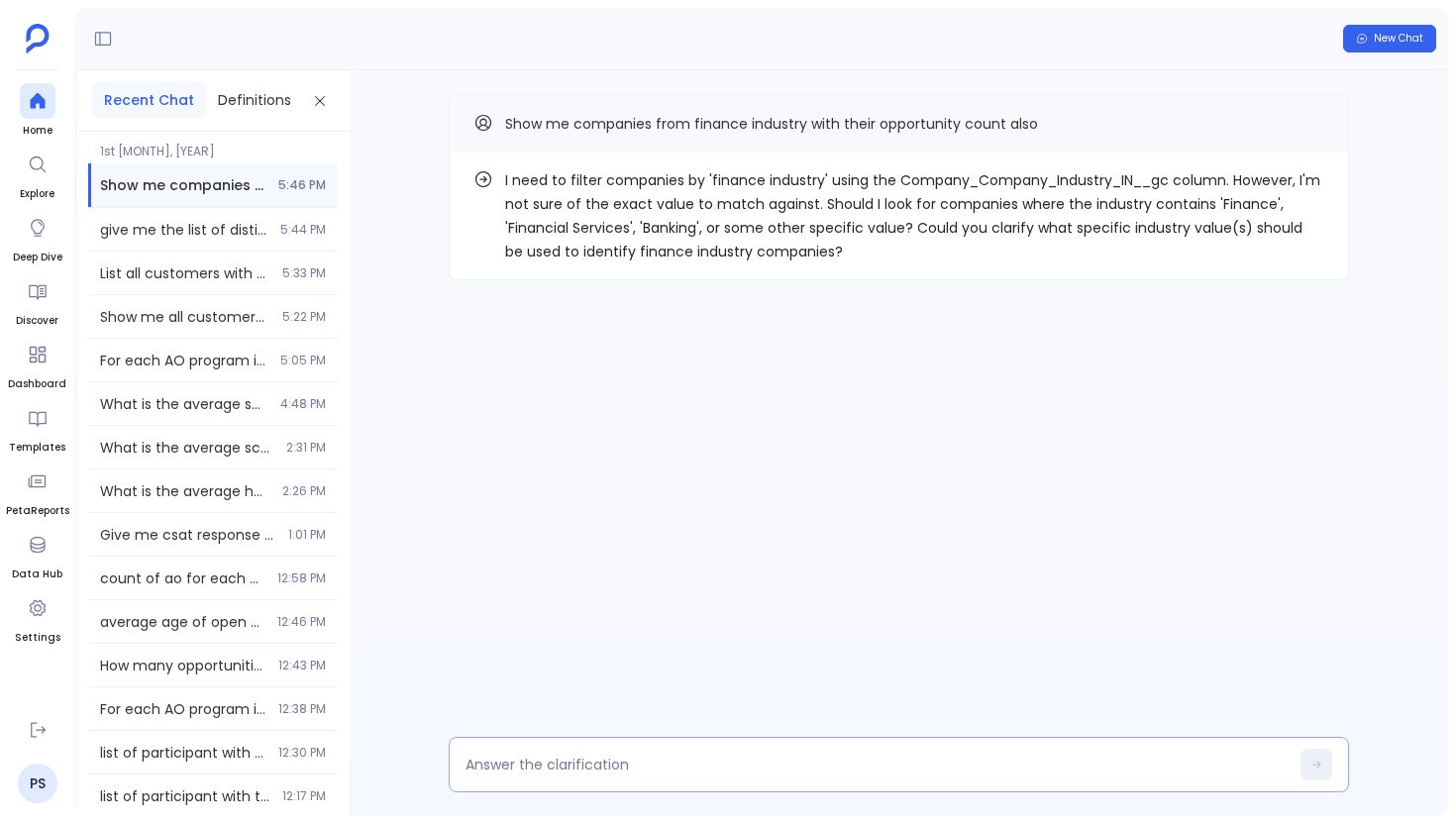 click at bounding box center [898, 765] 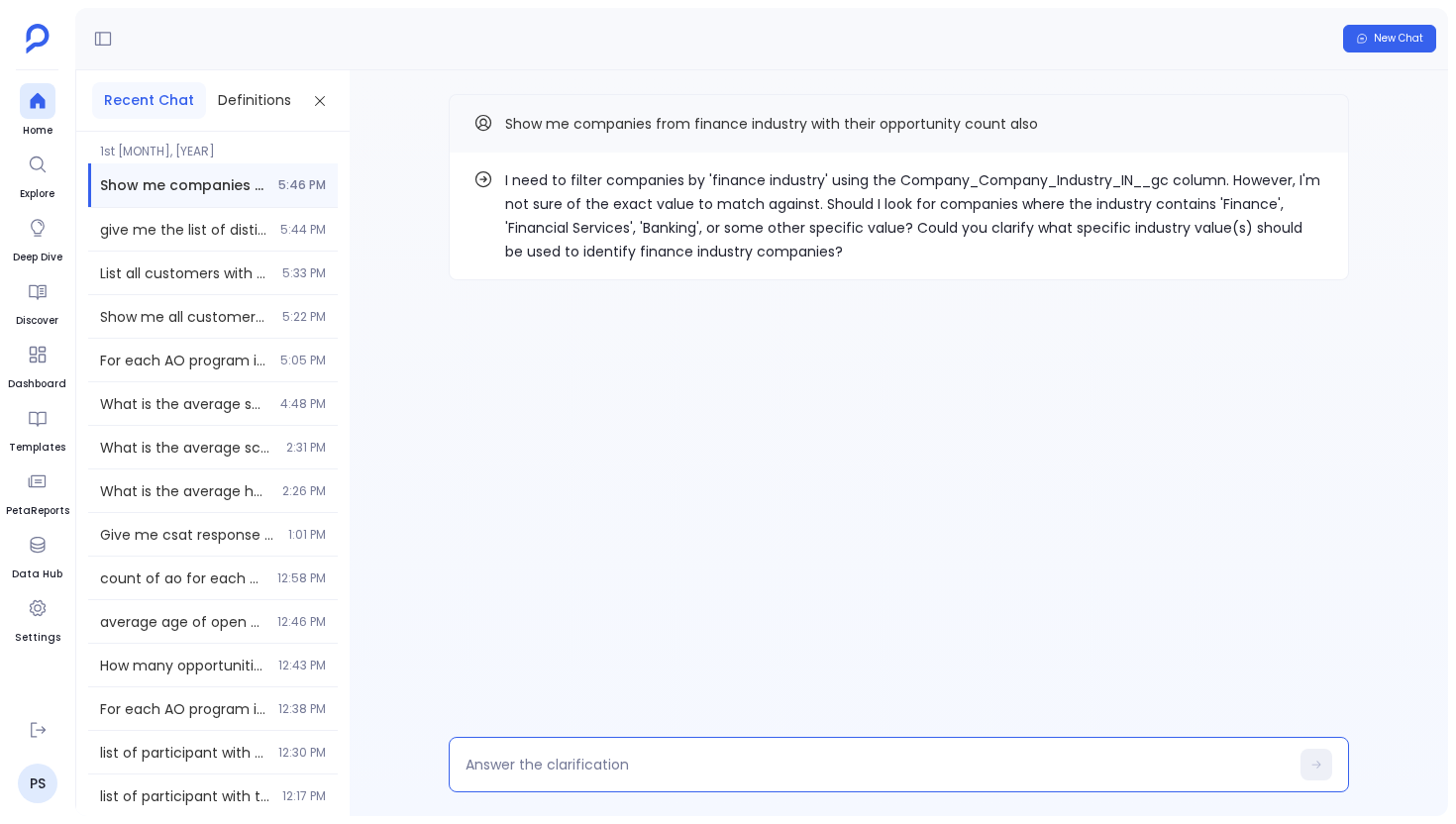 click at bounding box center (877, 765) 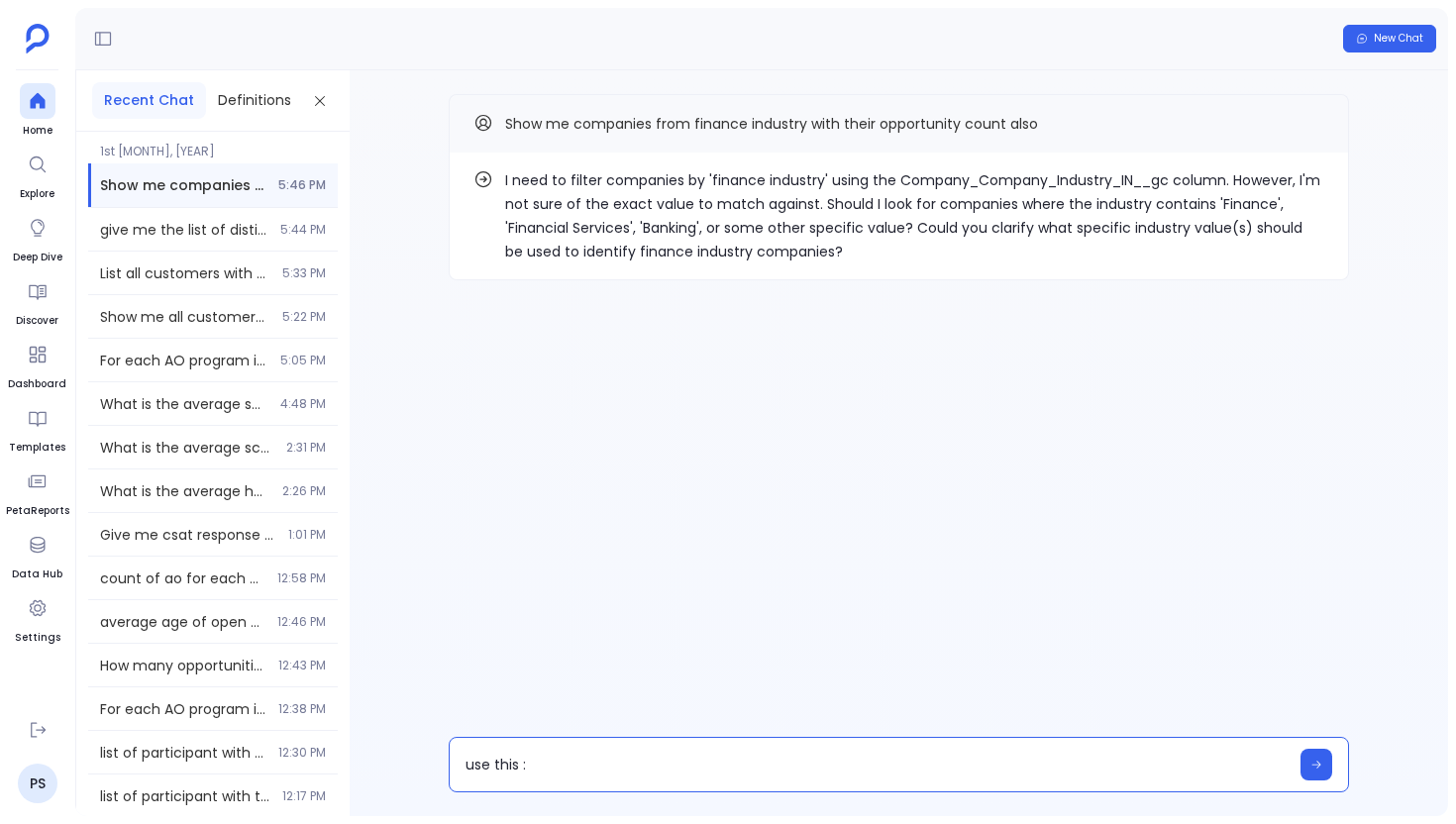 type on "use this : Banking" 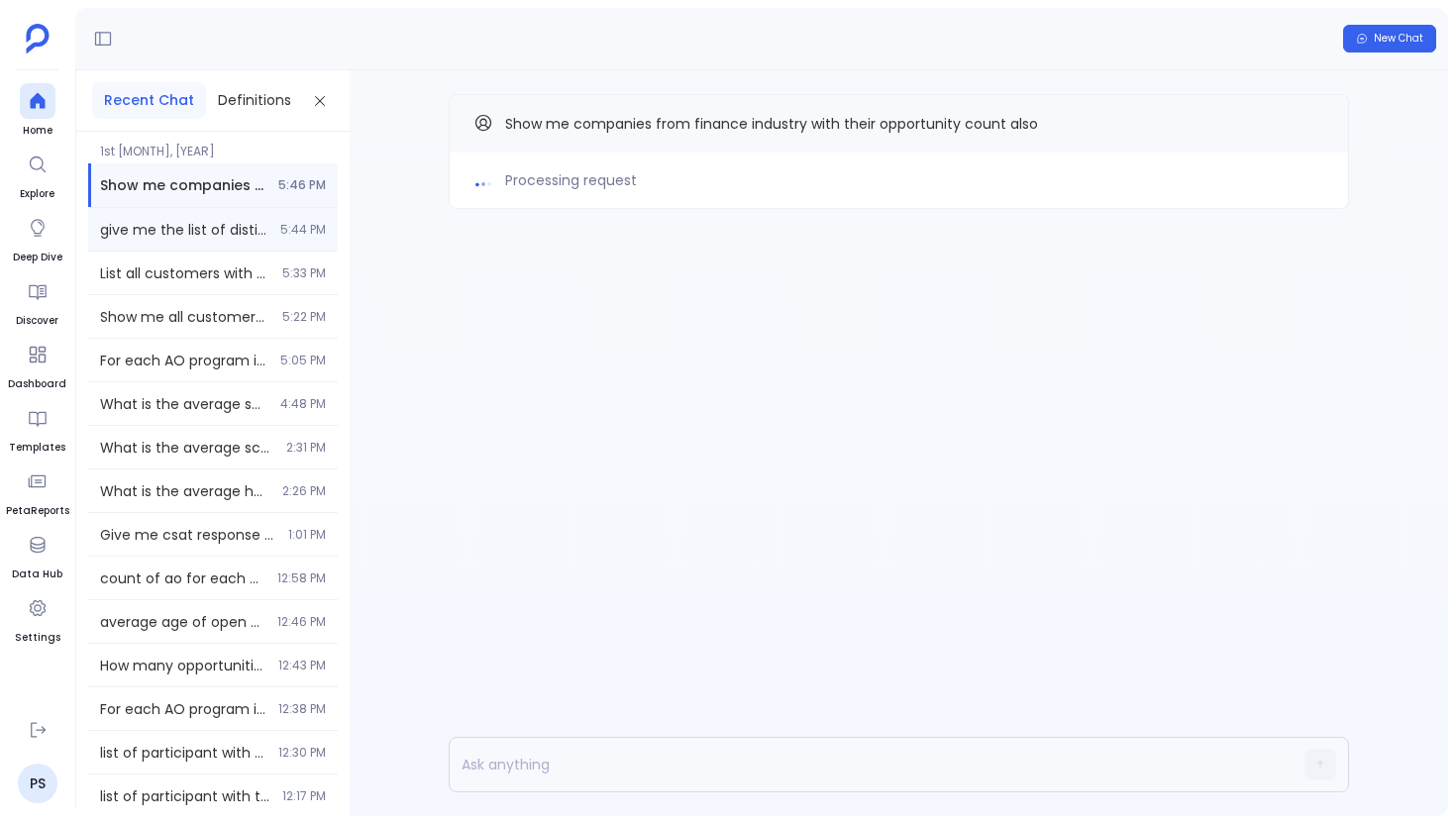 click on "give me the list of distinct relationship present in table "gainsight_unified_scorecard_fact_relationship_0"" at bounding box center [184, 230] 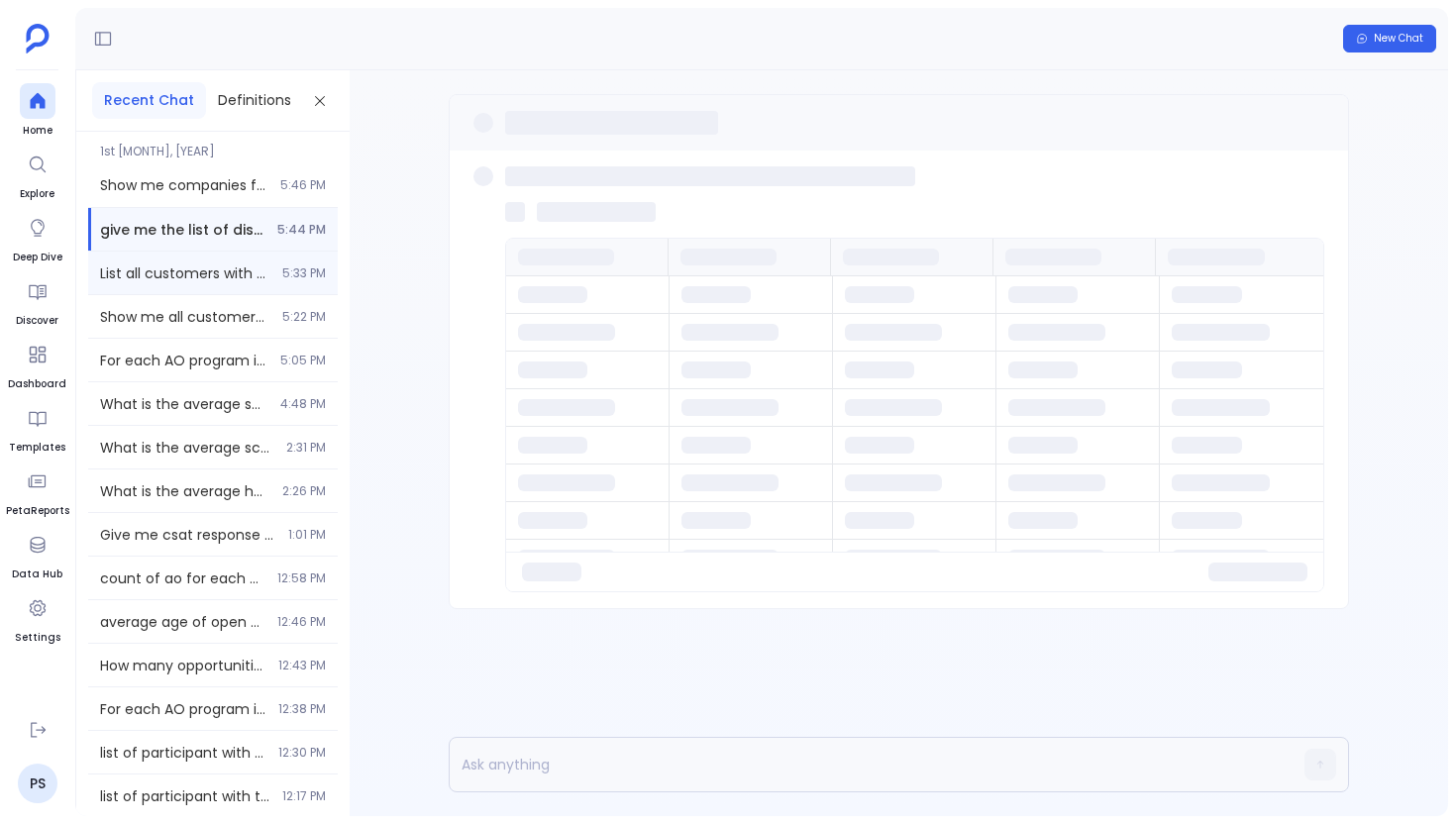 click on "List all customers with their ARR and CSM details including customer name, annual recurring revenue, and customer success manager information 5:33 PM" at bounding box center (213, 272) 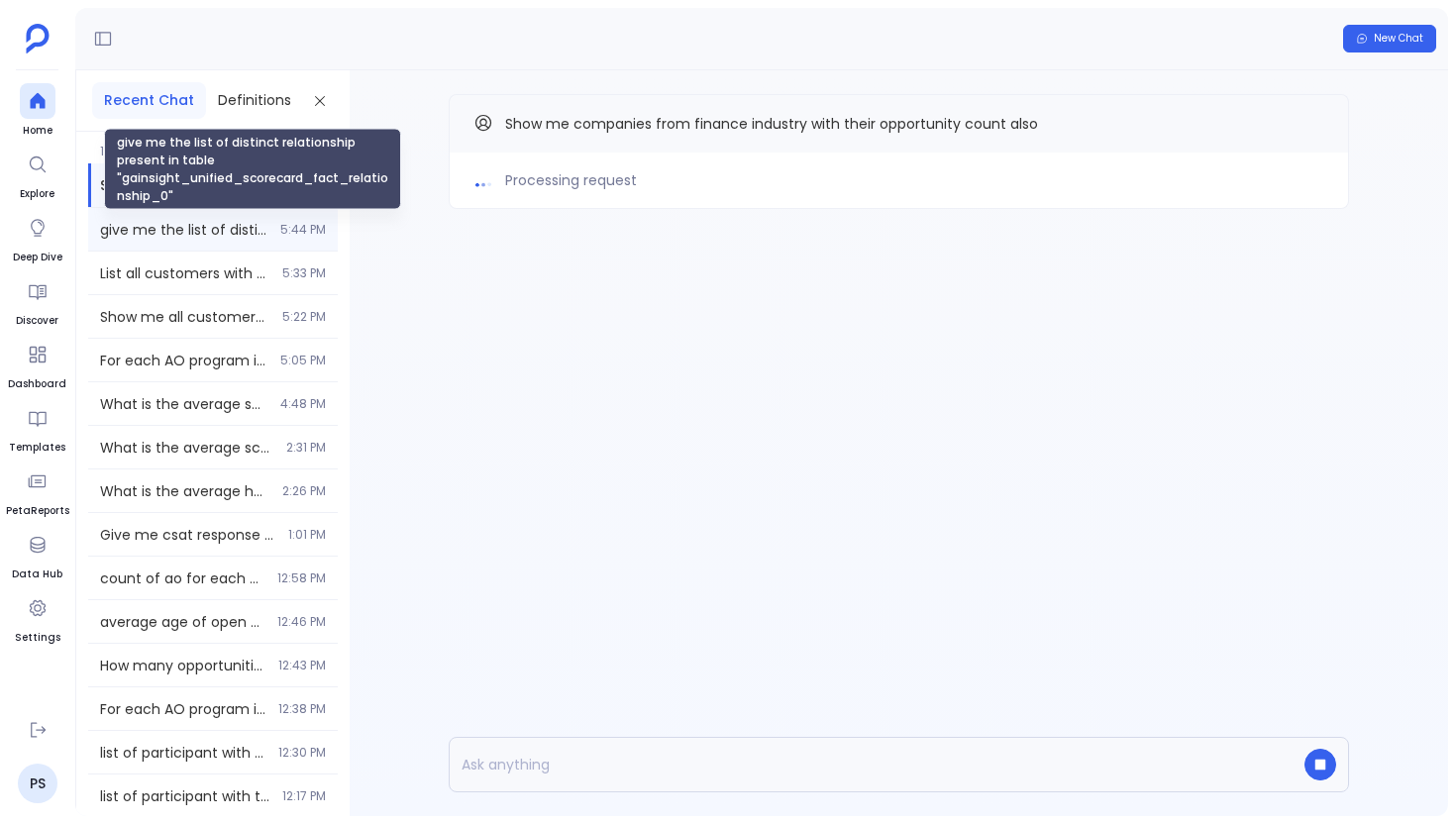 click on "give me the list of distinct relationship present in table "gainsight_unified_scorecard_fact_relationship_0"" at bounding box center (184, 230) 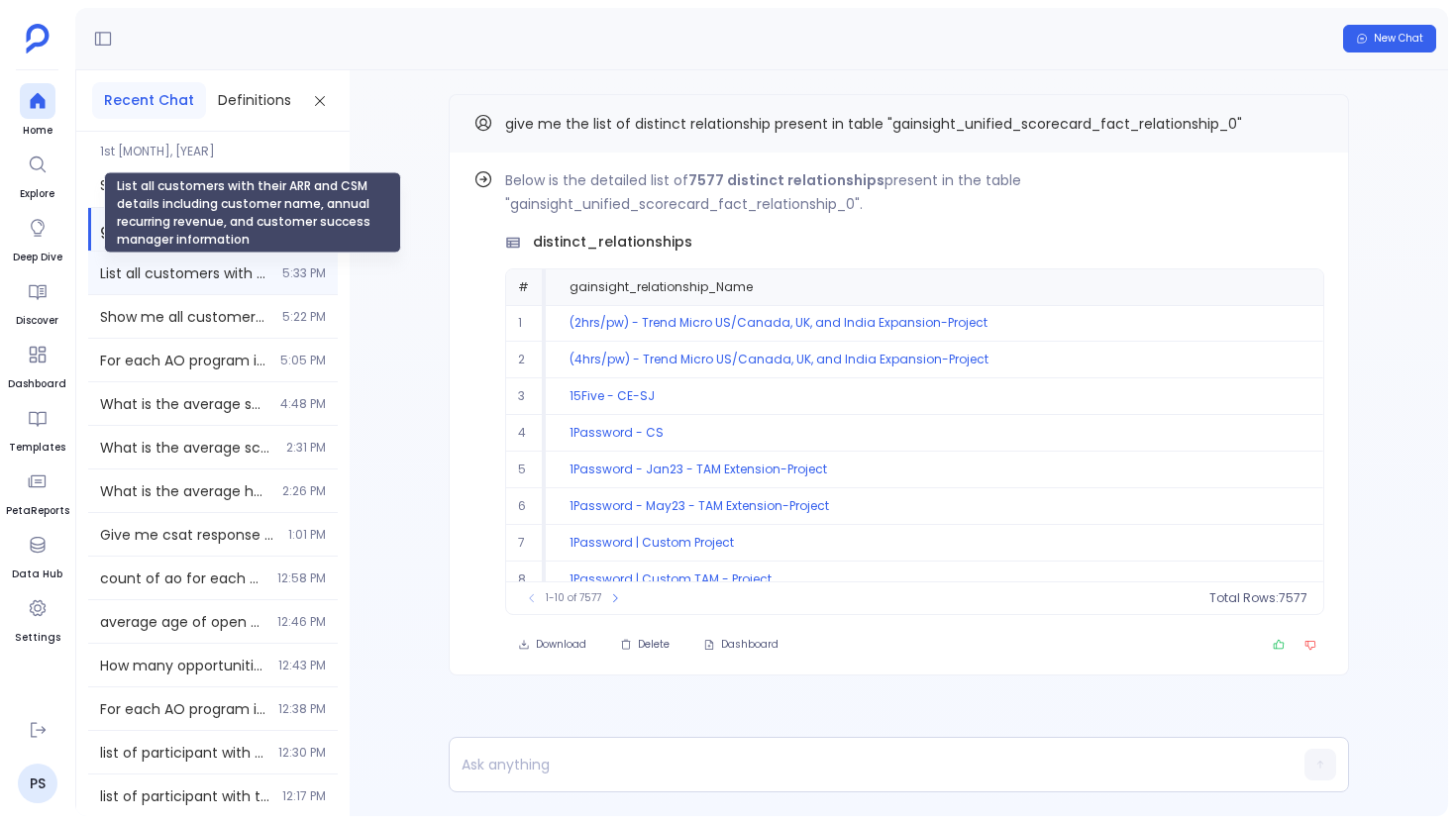 click on "List all customers with their ARR and CSM details including customer name, annual recurring revenue, and customer success manager information" at bounding box center [185, 273] 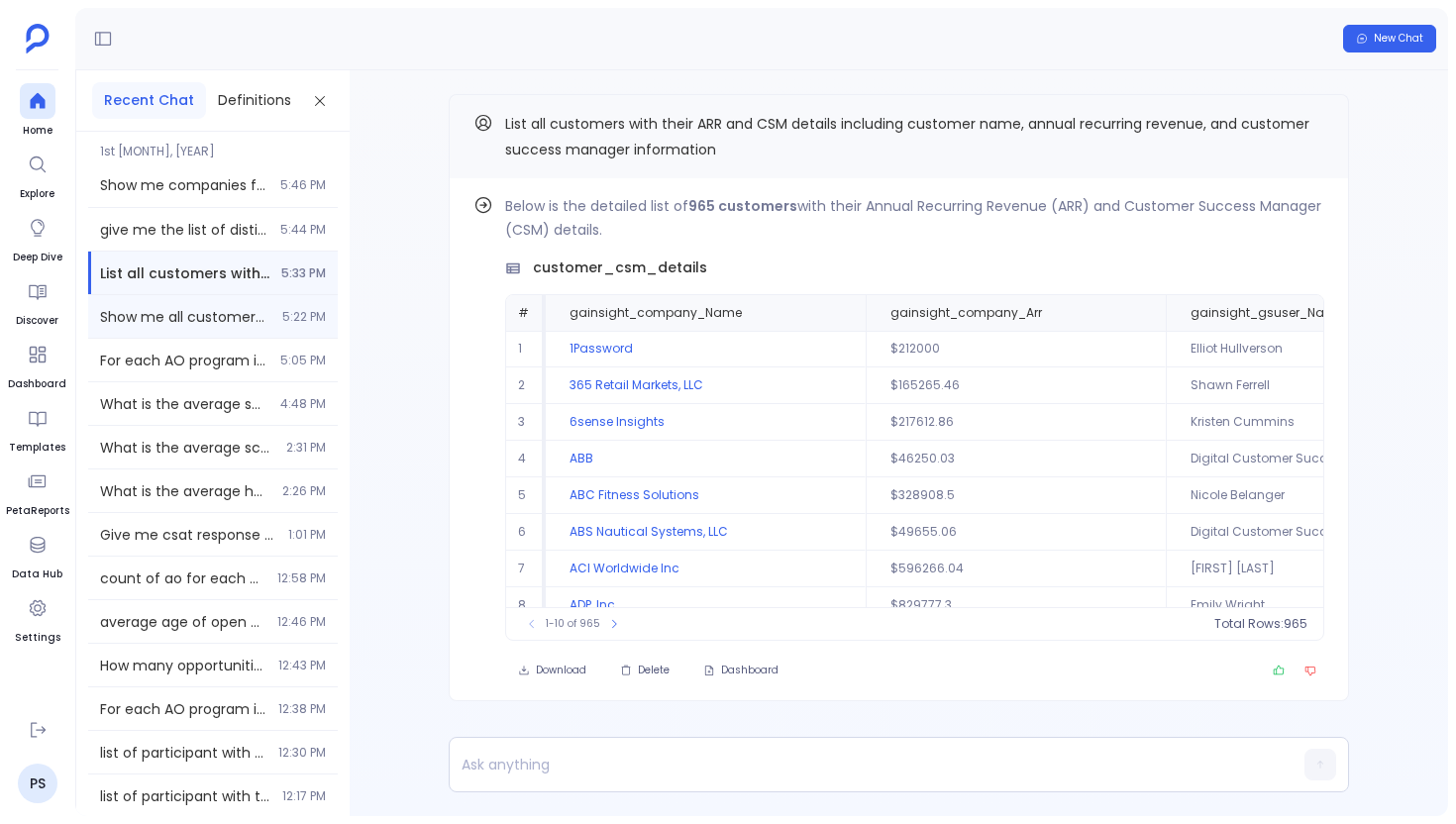 click on "Show me all customers with renewals coming up in the next 90 days, including company name, renewal date, ARR value, and current health status 5:22 PM" at bounding box center [213, 316] 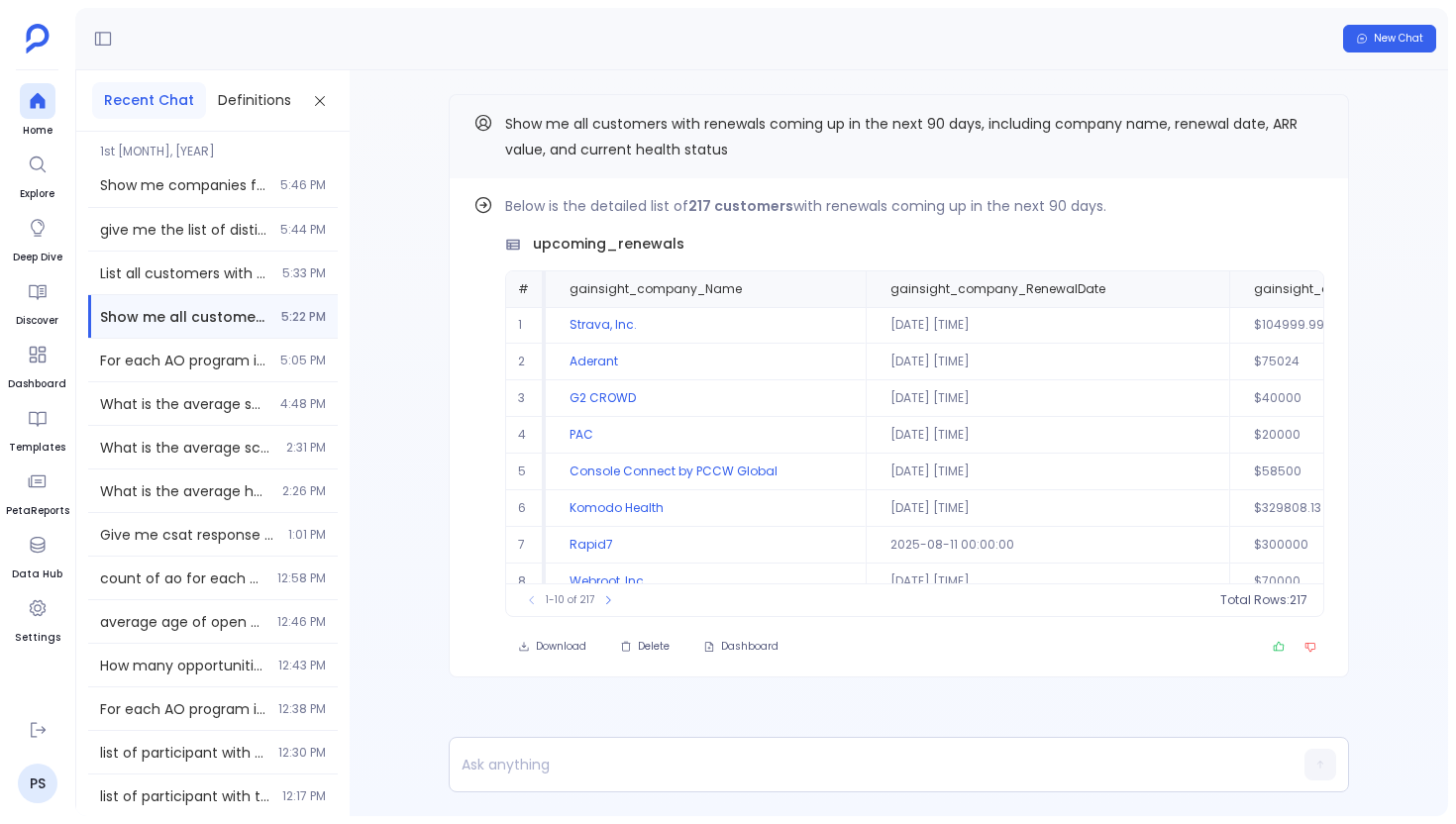click on "Show me all customers with renewals coming up in the next 90 days, including company name, renewal date, ARR value, and current health status 5:22 PM" at bounding box center [213, 316] 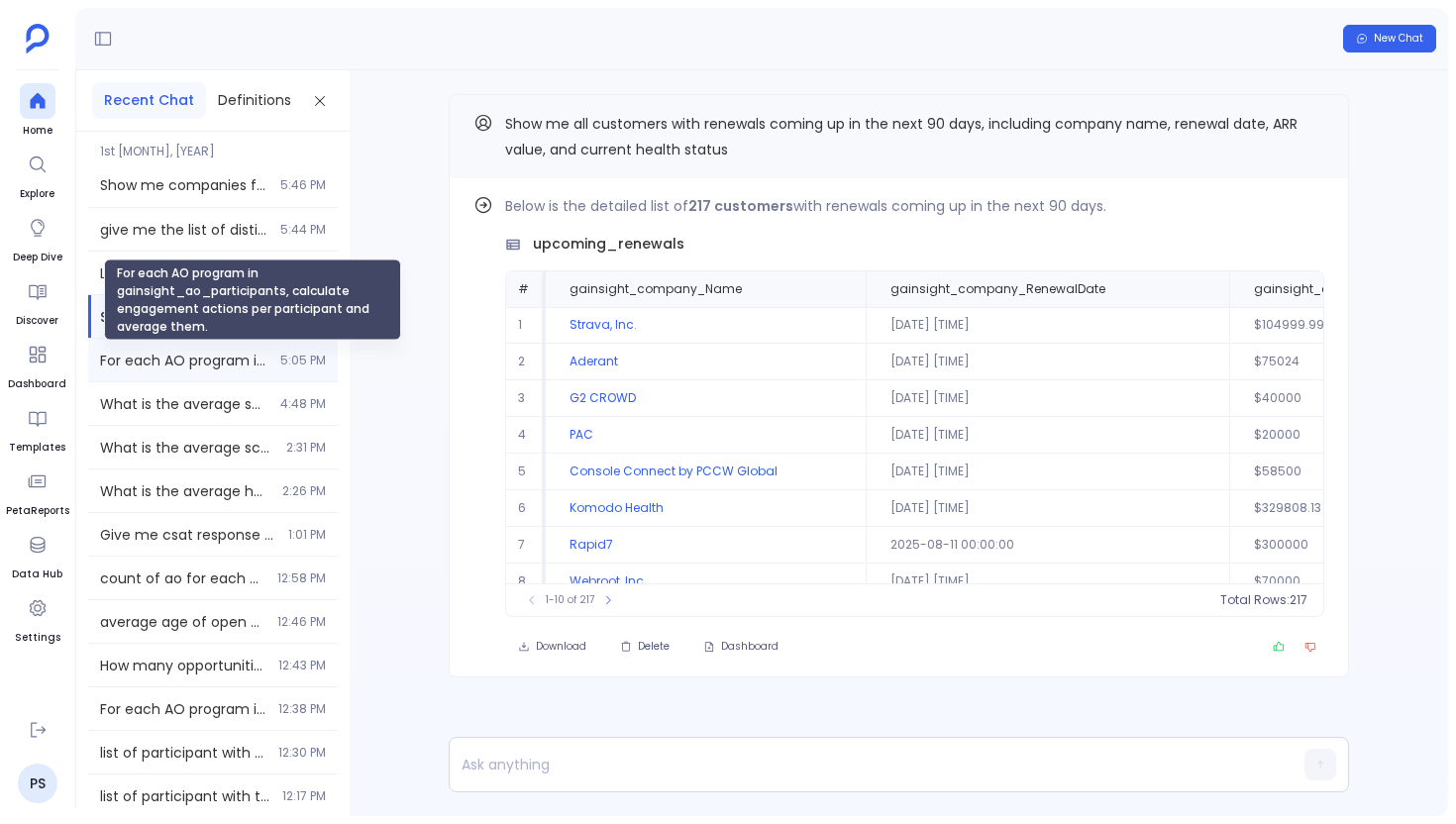 click on "For each AO program in gainsight_ao_participants, calculate engagement actions per participant and average them." at bounding box center (184, 360) 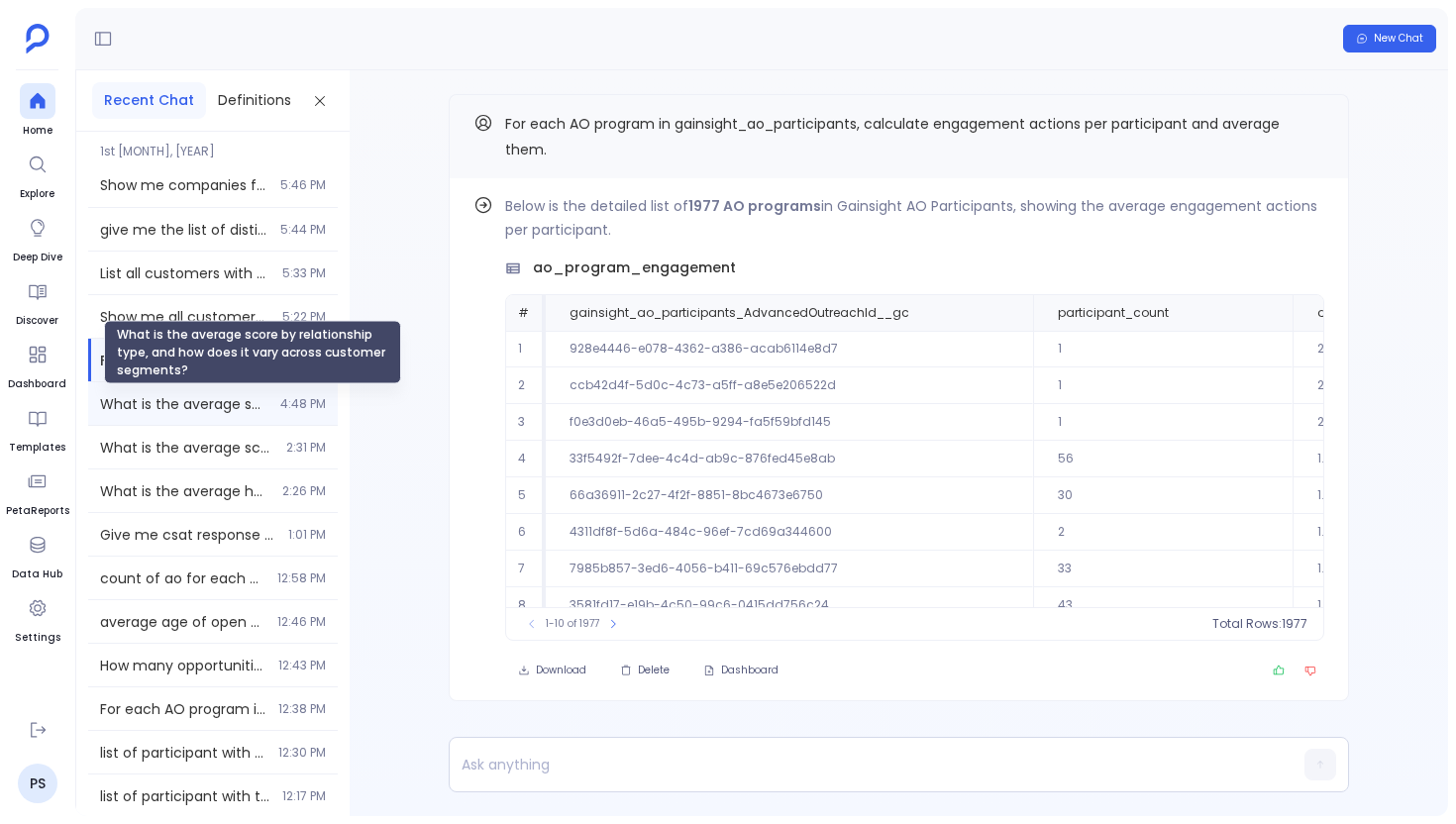 click on "What is the average score by relationship type, and how does it vary across customer segments?" at bounding box center [184, 404] 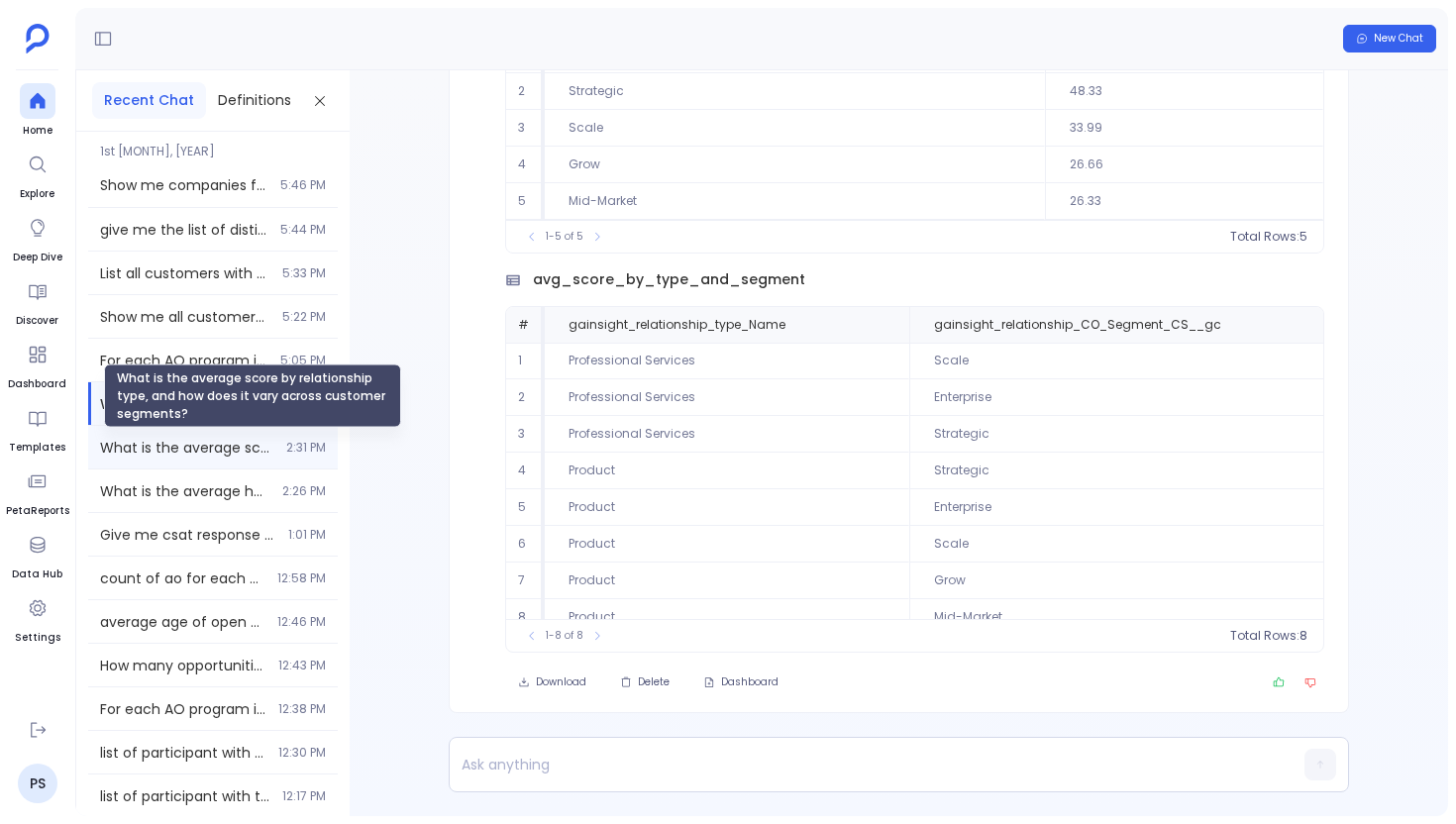 click on "What is the average score by relationship type, and how does it vary across customer segments?" at bounding box center [187, 448] 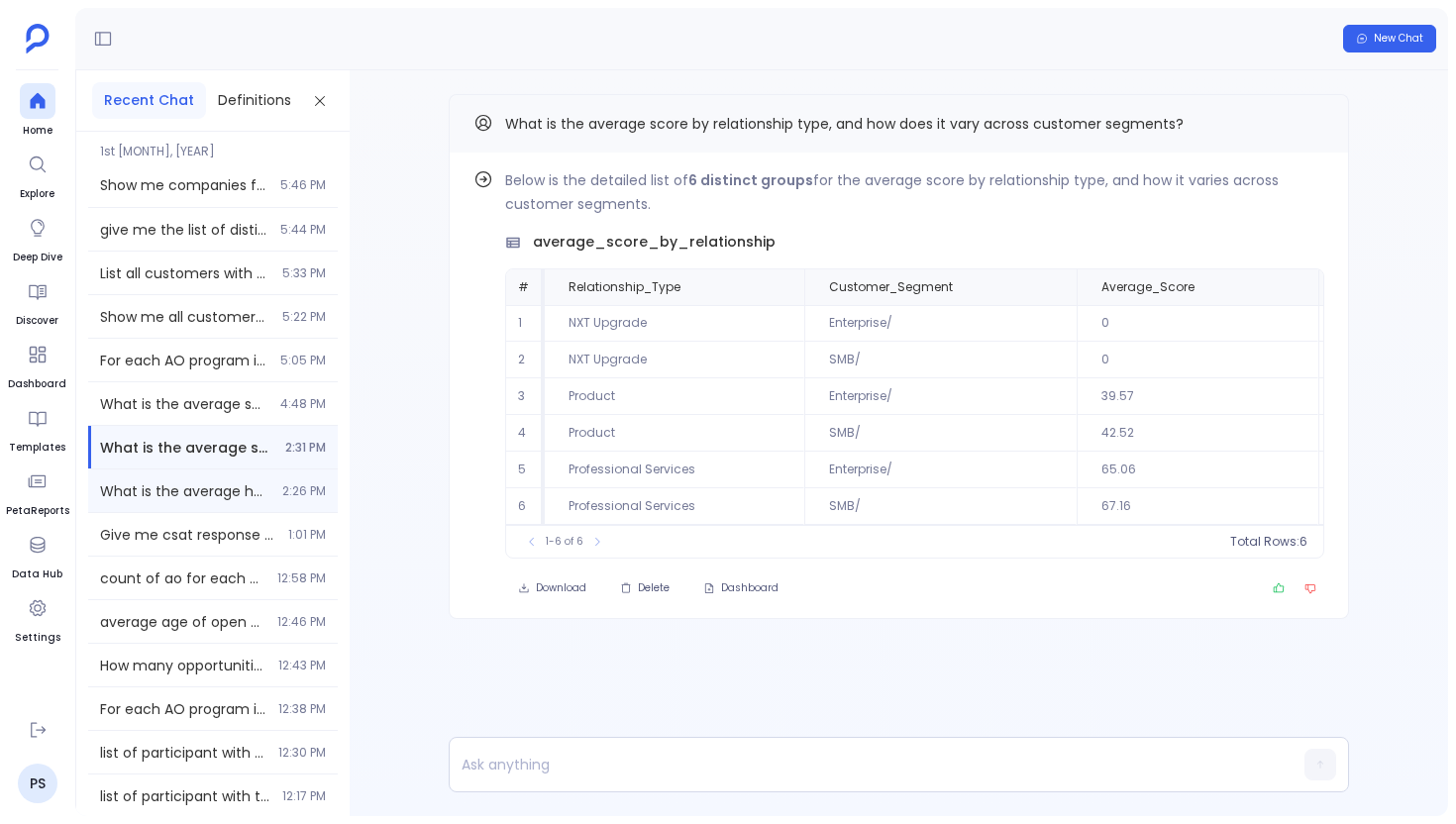 click on "What is the average health score for our Enterprise customers in the 'Onboarding' stage, and how does this compare to our SMB customers in the same stage? 2:26 PM" at bounding box center (213, 490) 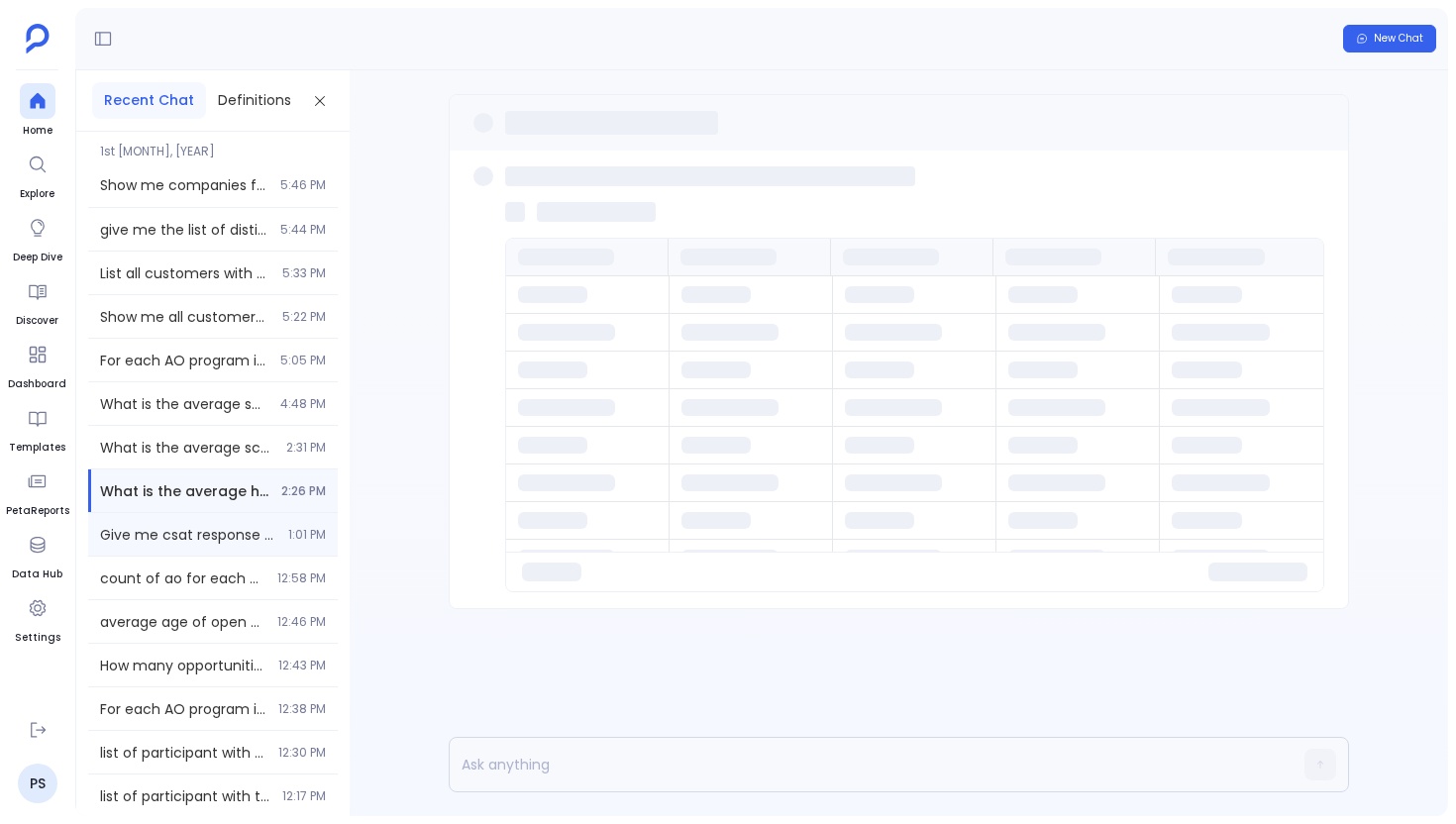 click on "Give me csat response by [FIRST] [LAST] 1:01 PM" at bounding box center (213, 534) 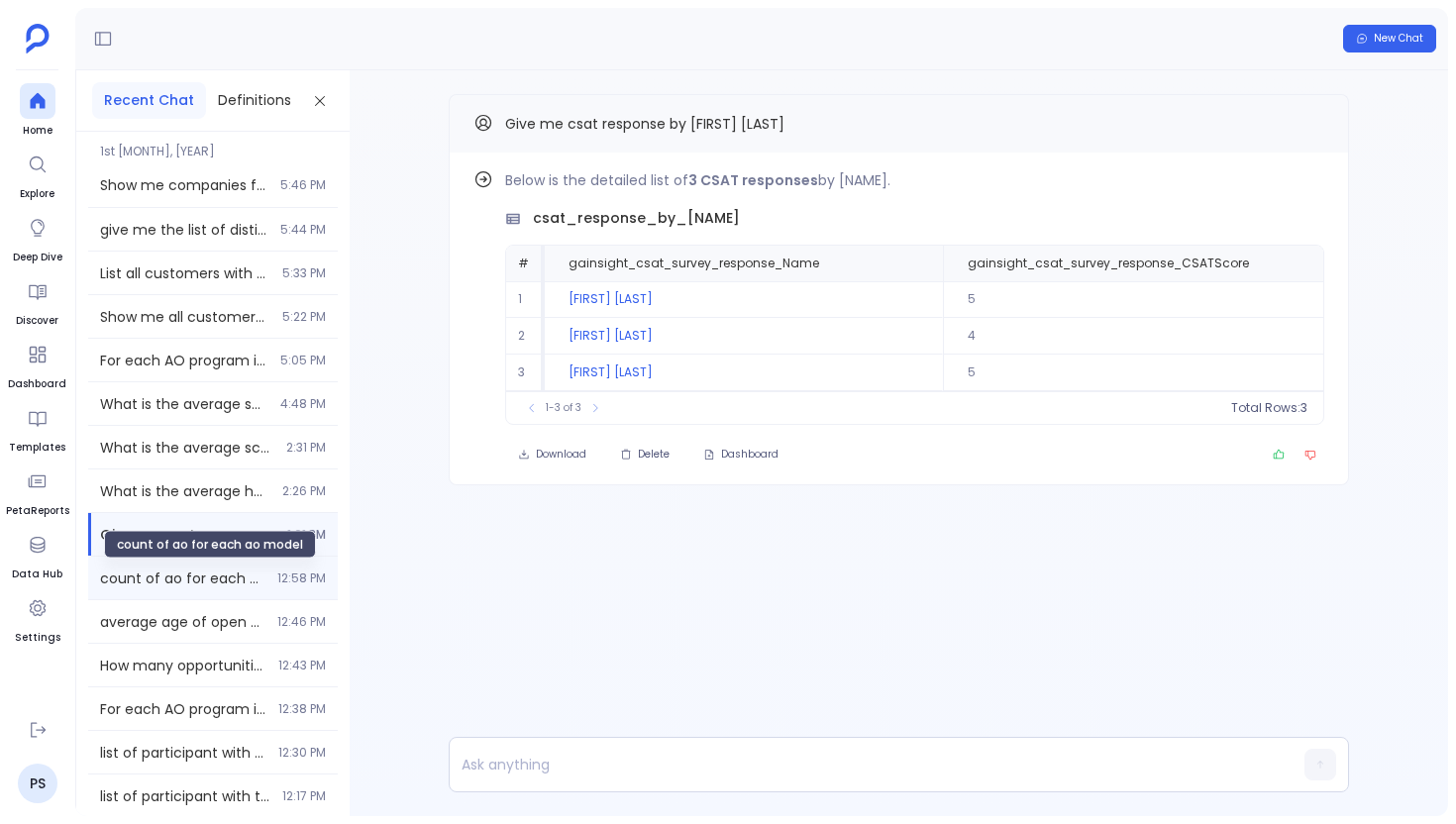 click on "count of ao for each ao model" at bounding box center [182, 578] 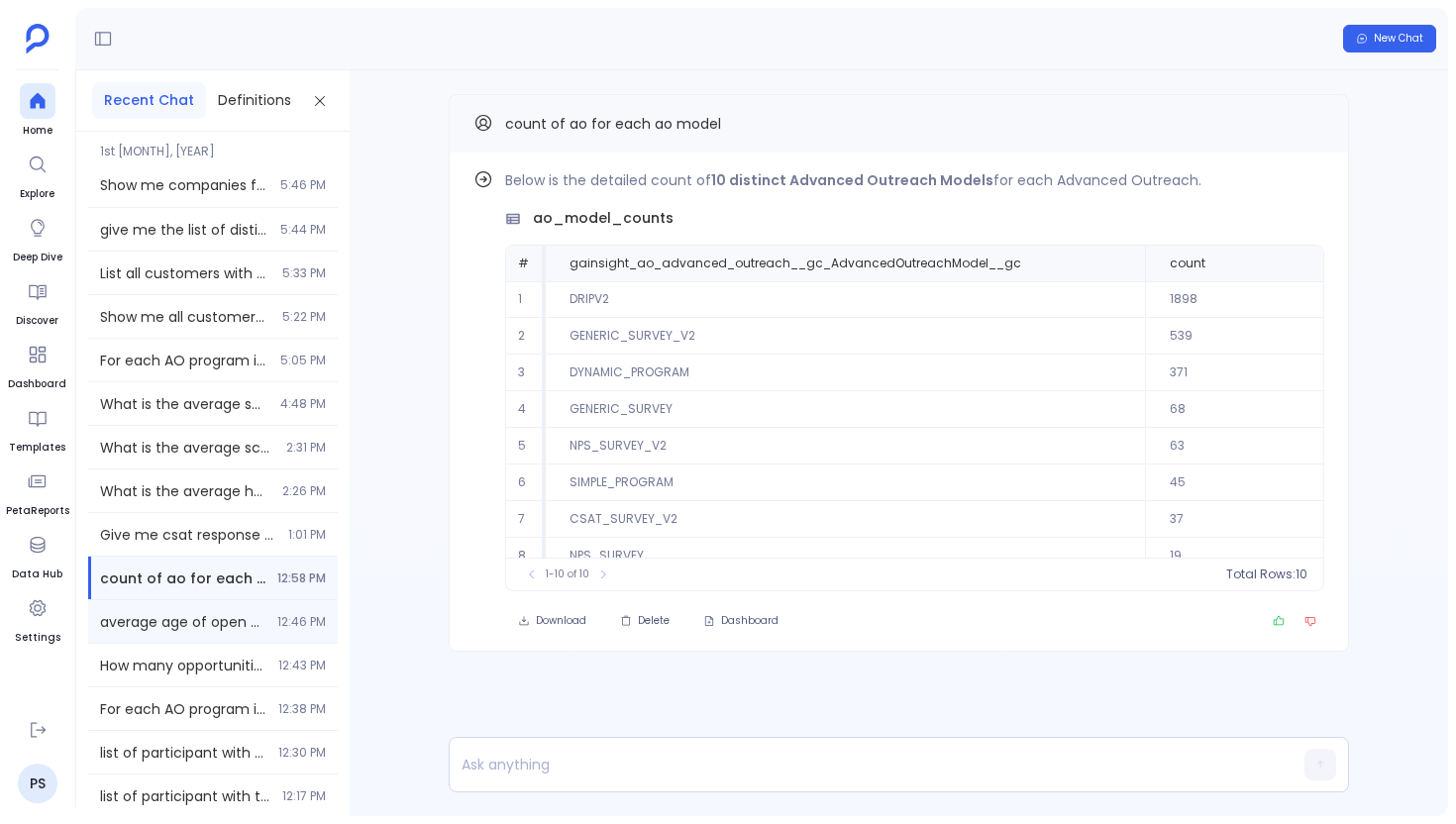 click on "average age of open cta [TIME]" at bounding box center [213, 621] 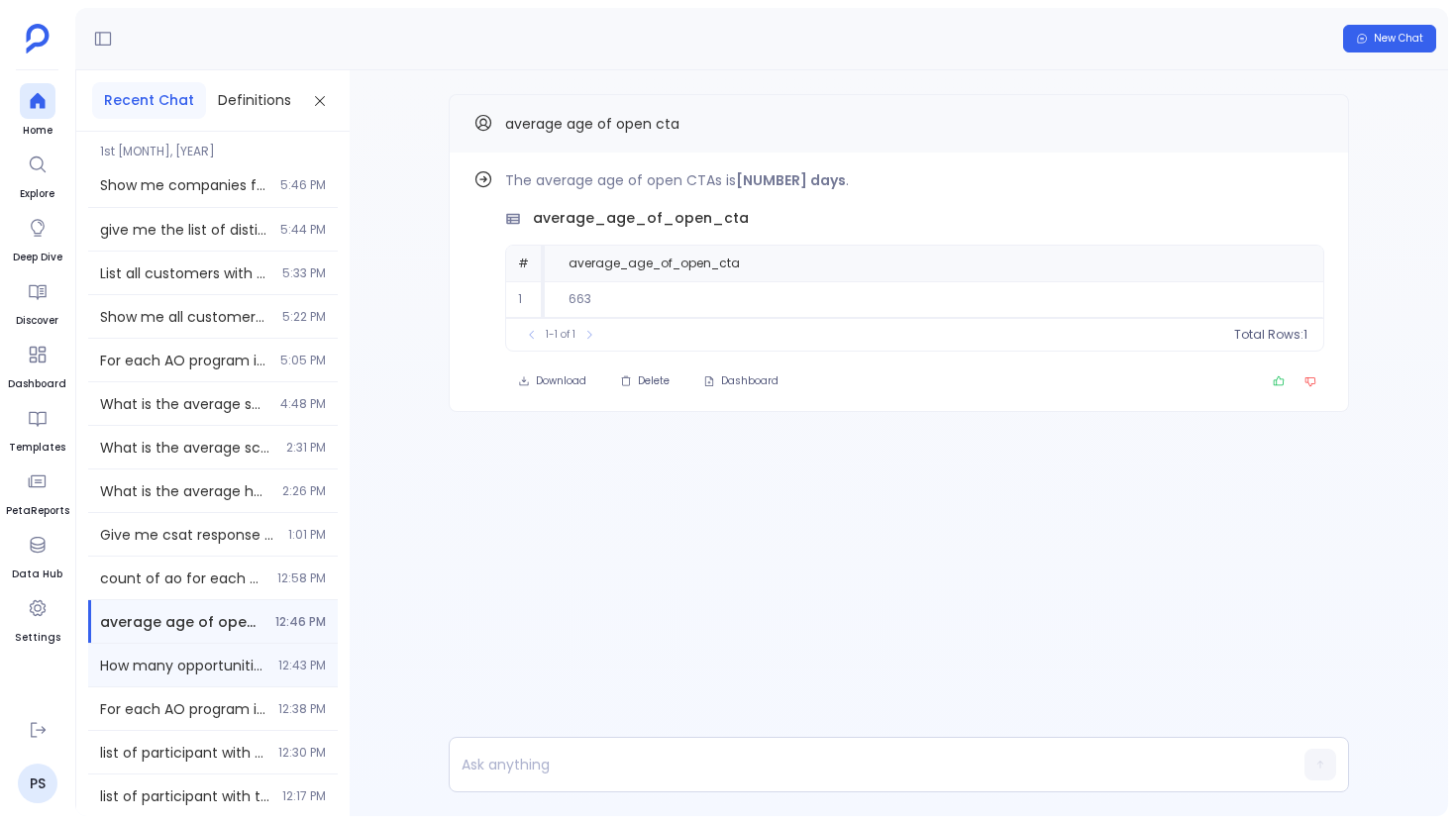click on "How many opportunities were created in 2025? 12:43 PM" at bounding box center (213, 665) 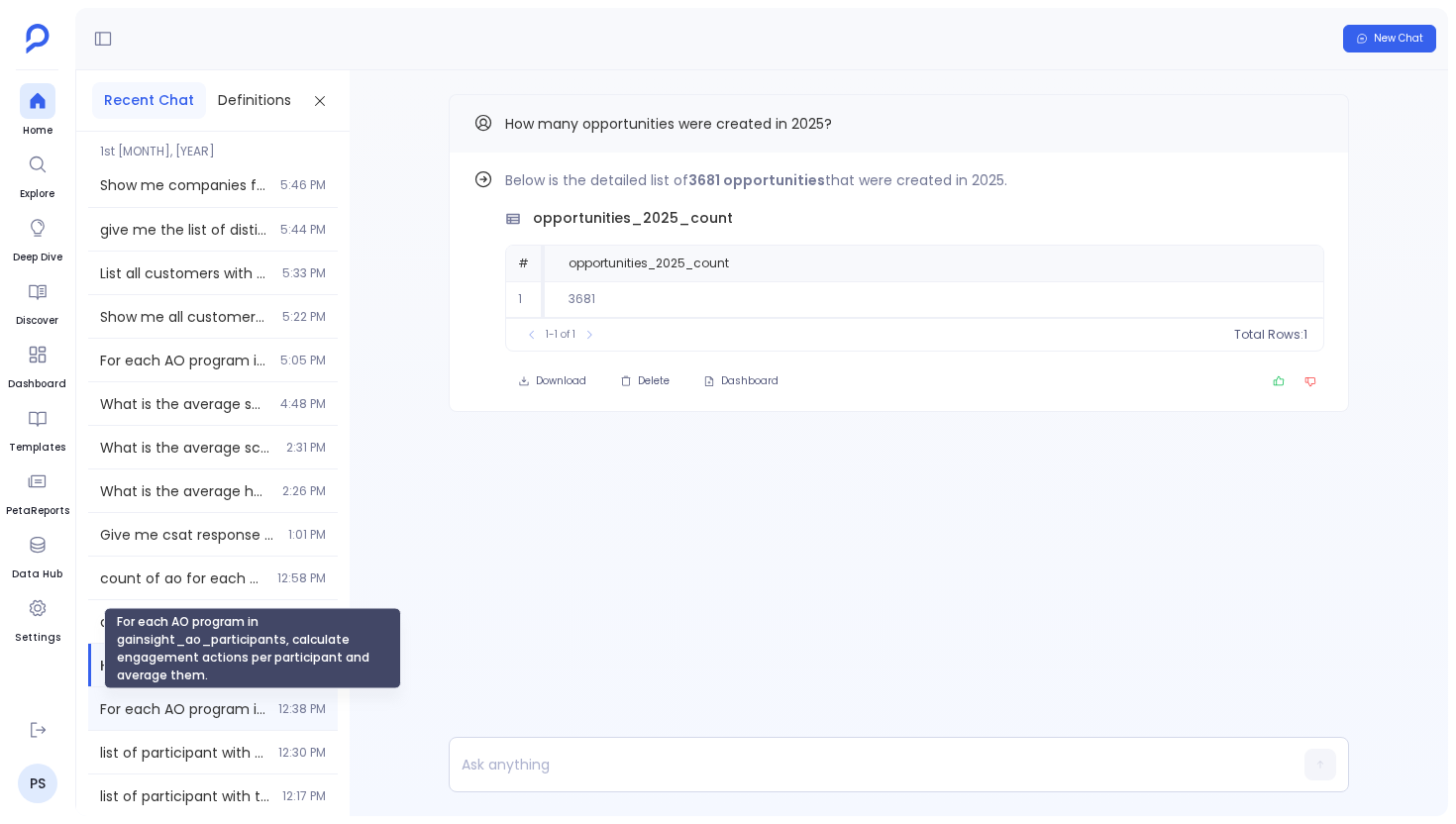 click on "For each AO program in gainsight_ao_participants, calculate engagement actions per participant and average them." at bounding box center [183, 709] 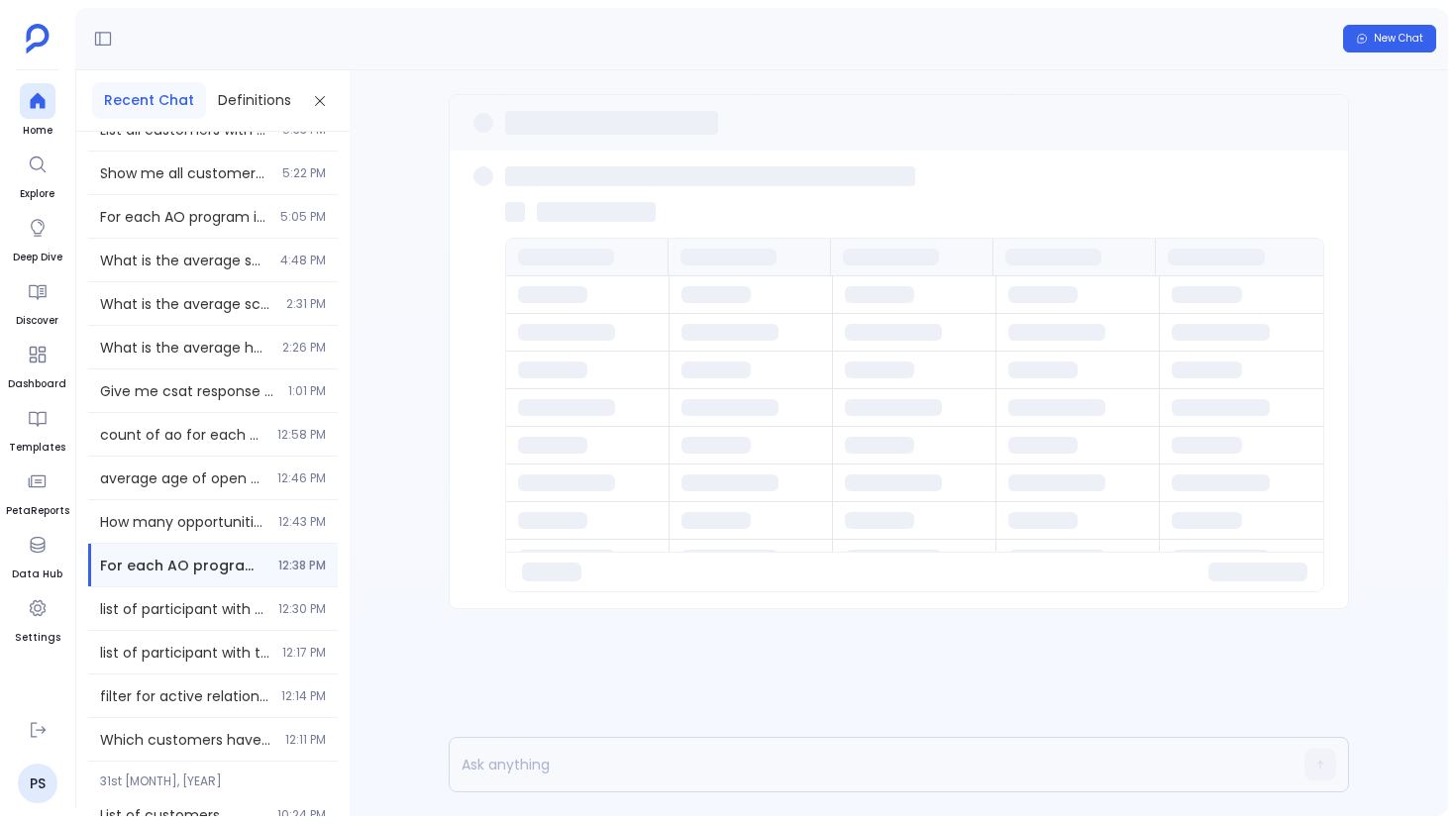 scroll, scrollTop: 156, scrollLeft: 0, axis: vertical 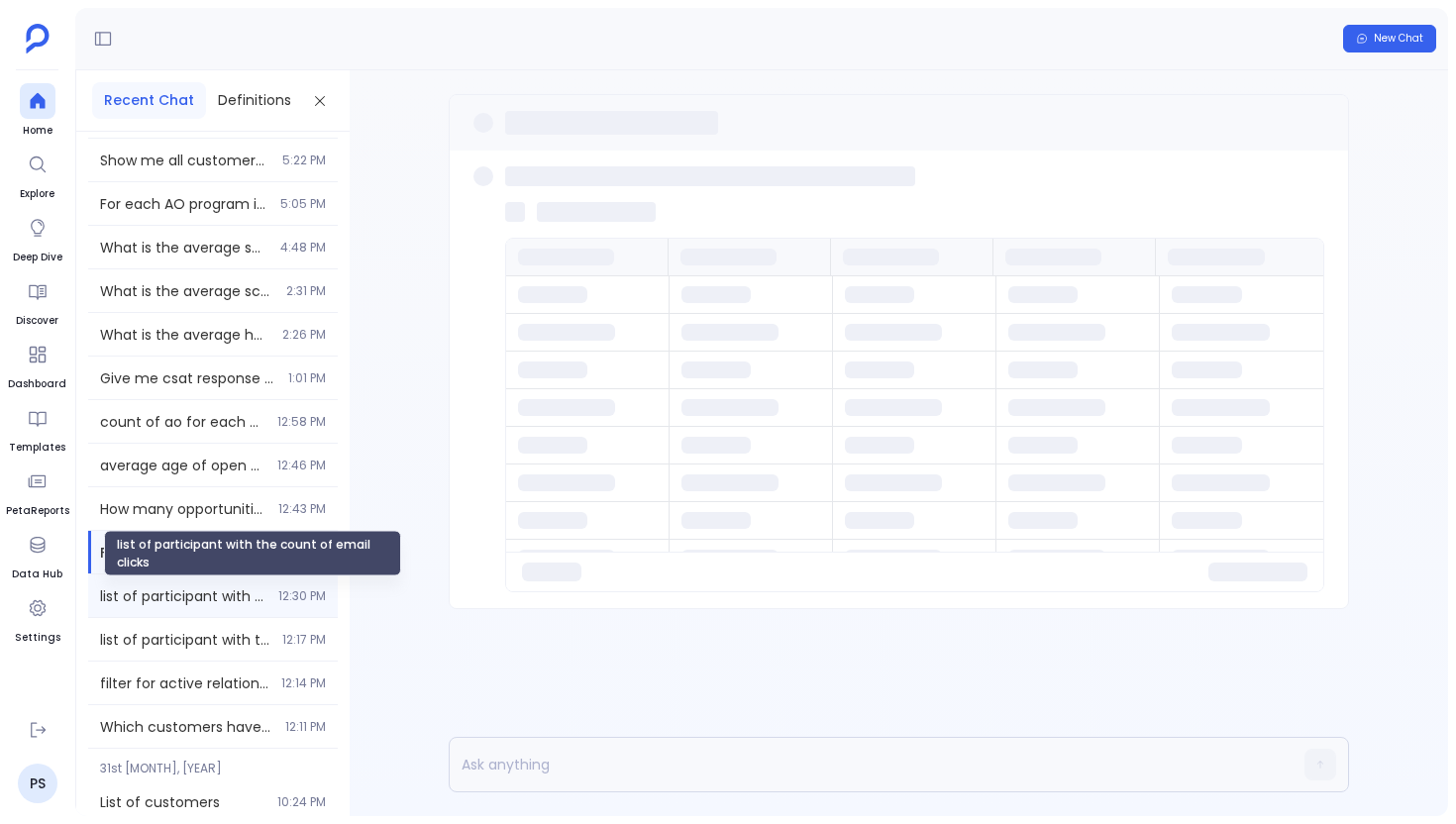 click on "list of participant with the count of email clicks" at bounding box center [183, 596] 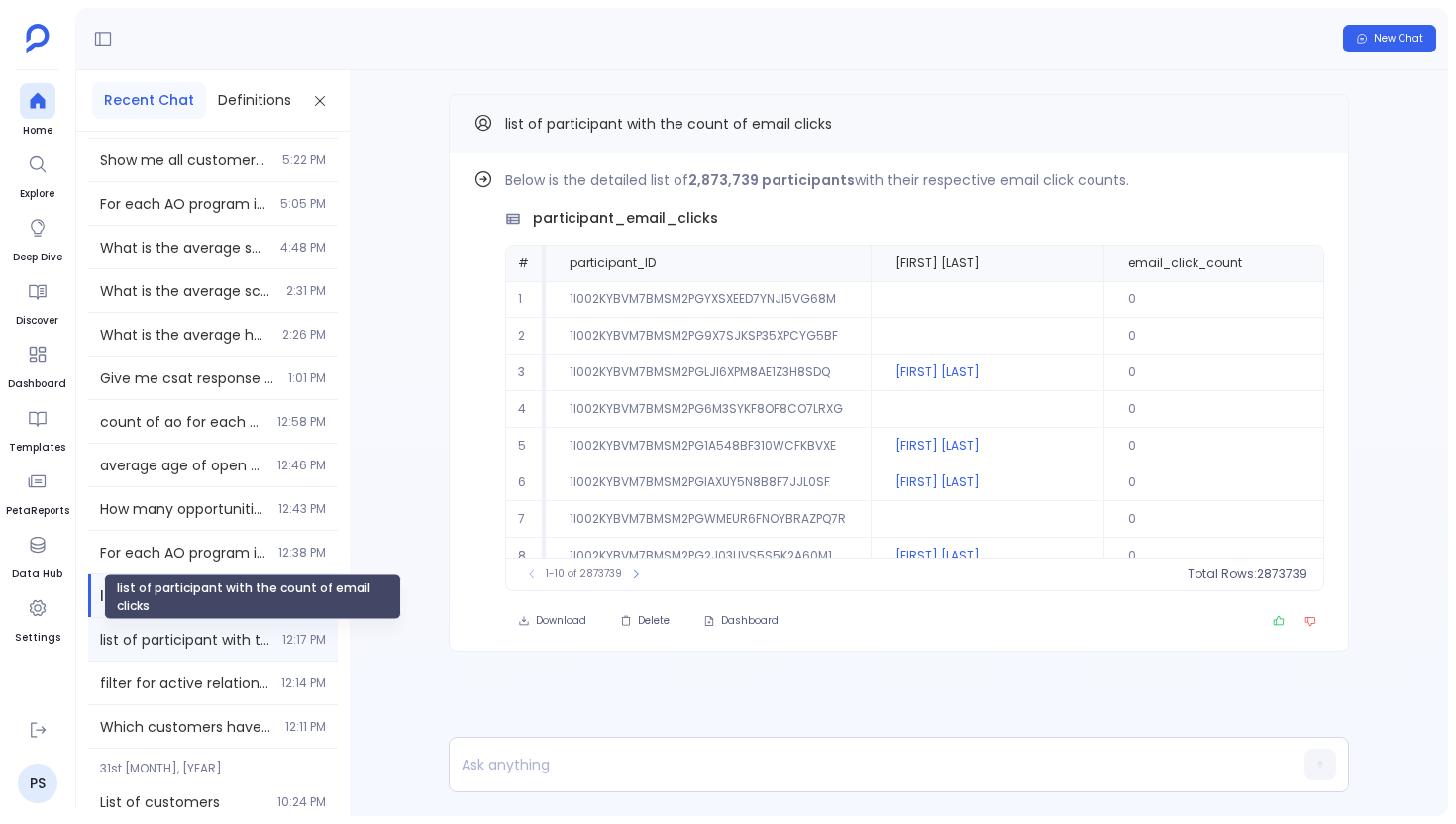 click on "list of participant with the count of email clicks" at bounding box center (185, 640) 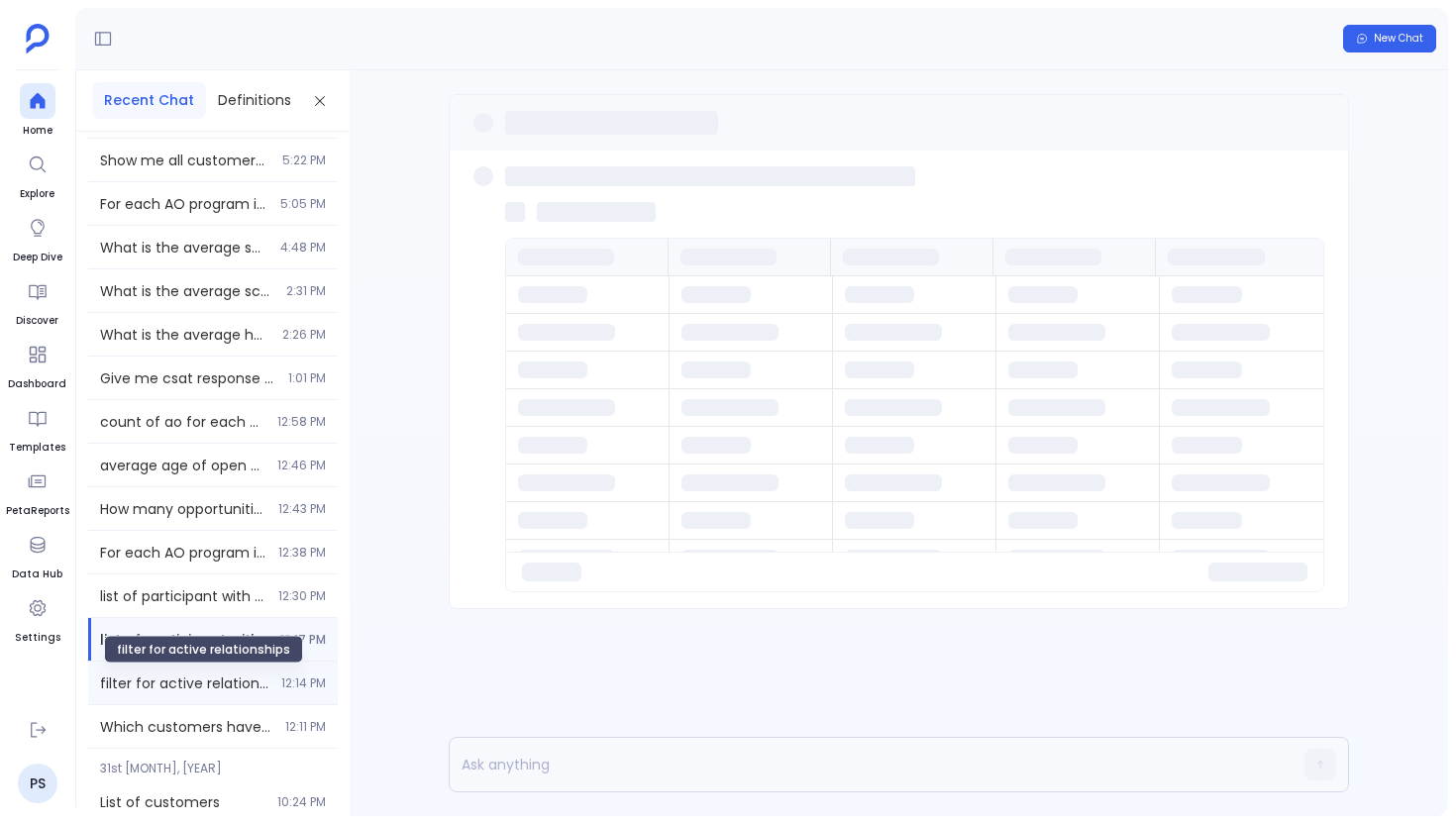 click on "filter for active relationships" at bounding box center (184, 683) 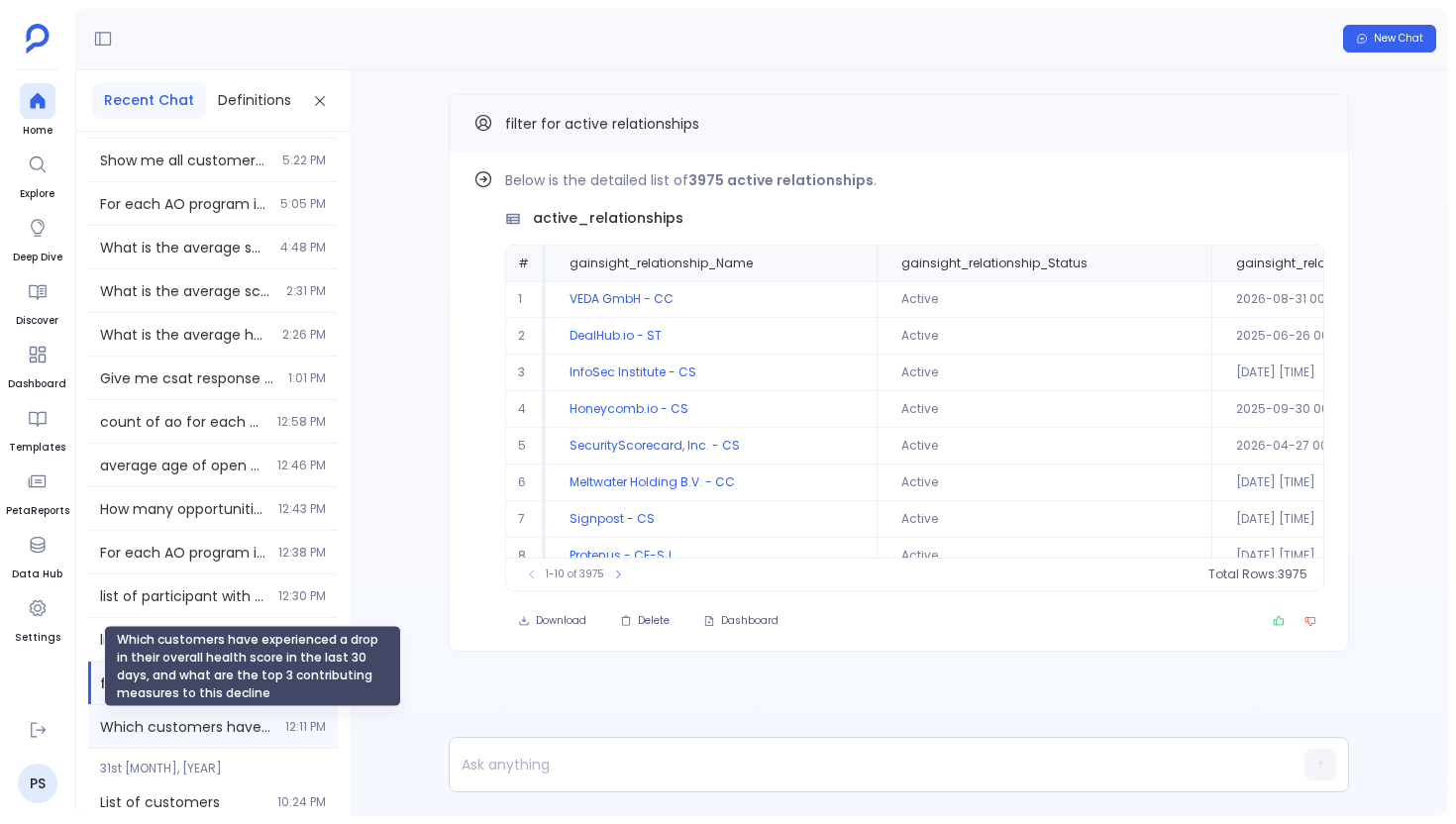 click on "Which customers have experienced a drop in their overall health score in the last 30 days, and what are the top 3 contributing measures to this decline" at bounding box center (186, 727) 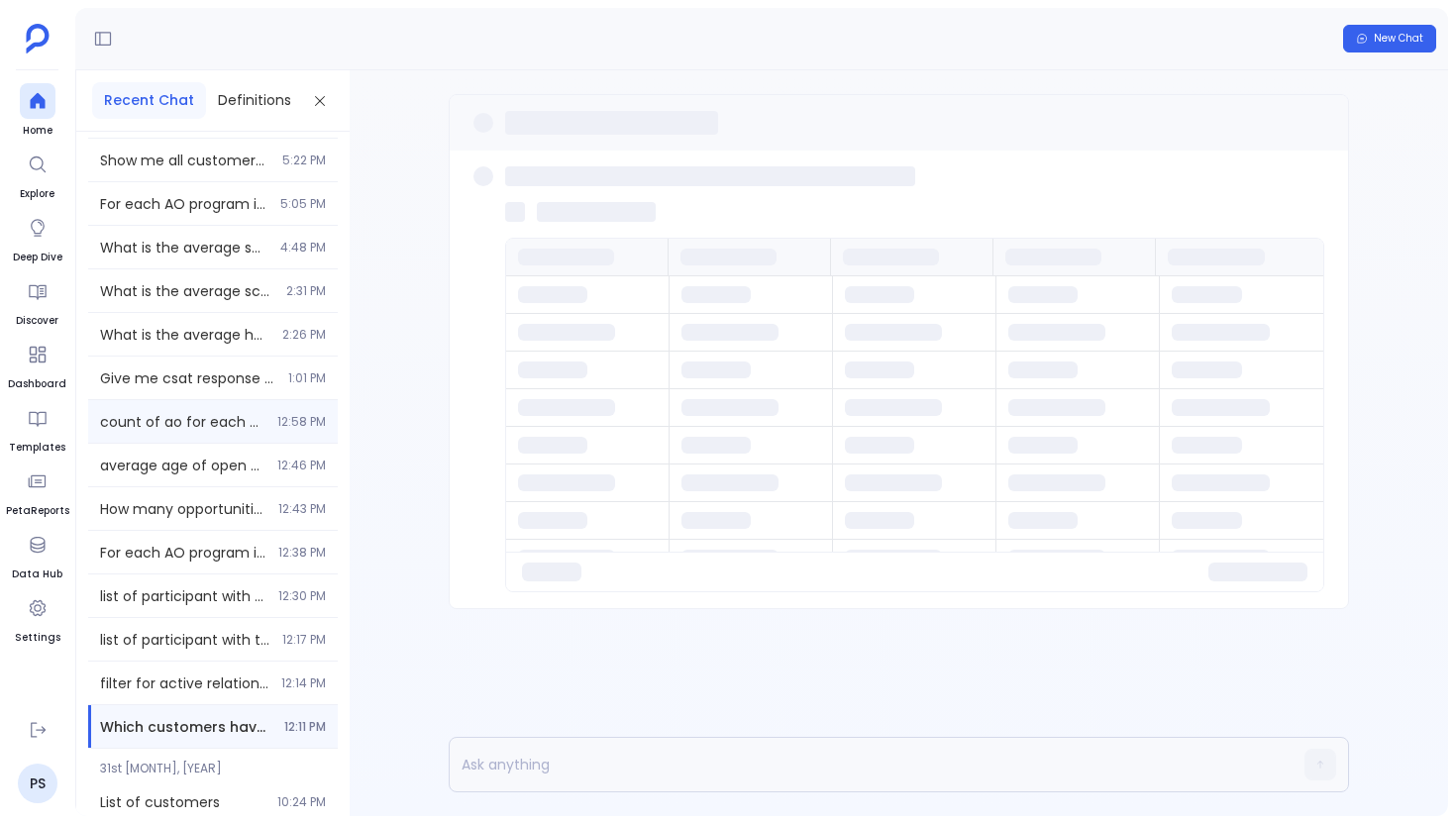 scroll, scrollTop: 0, scrollLeft: 0, axis: both 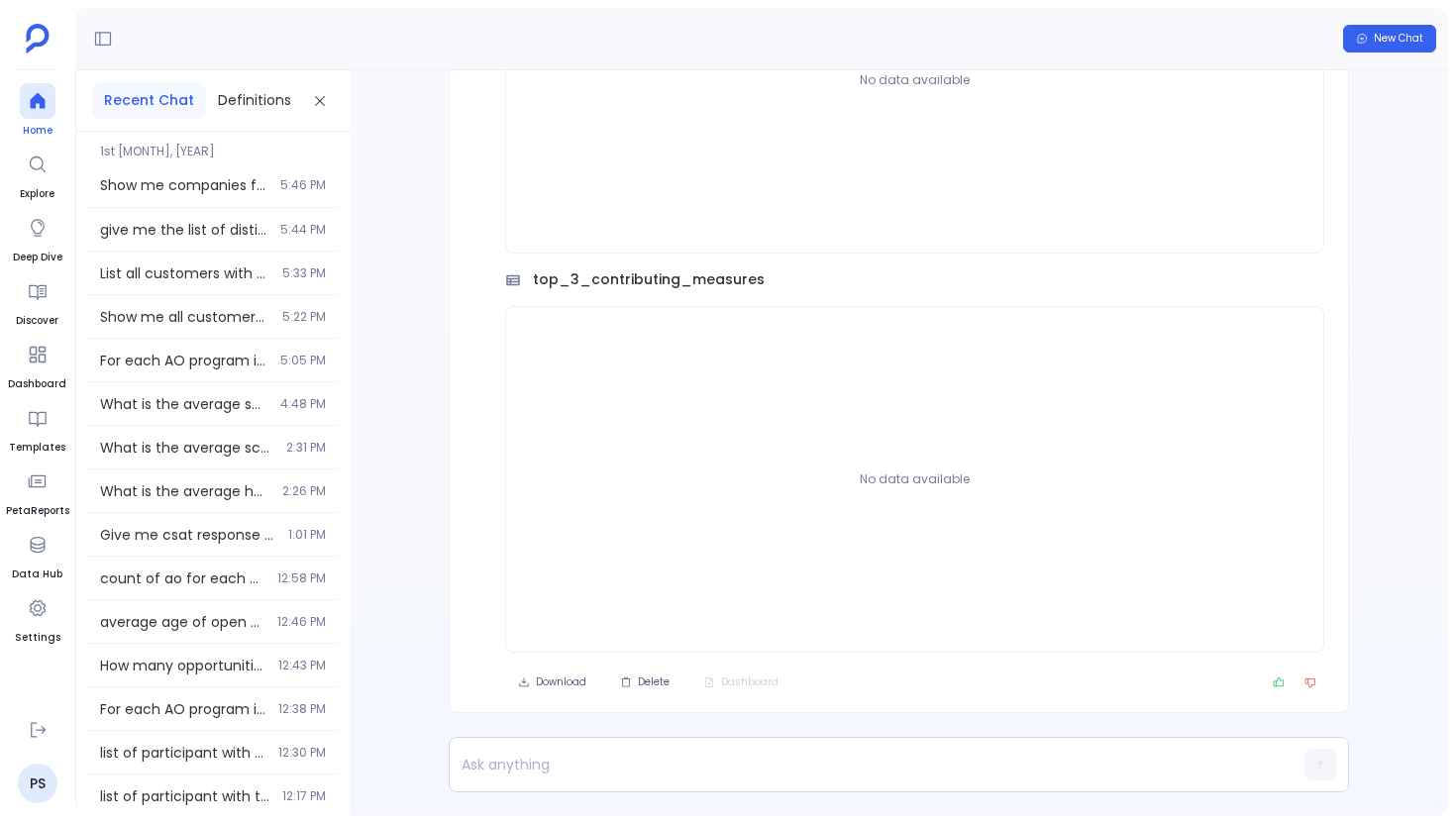 click at bounding box center [38, 101] 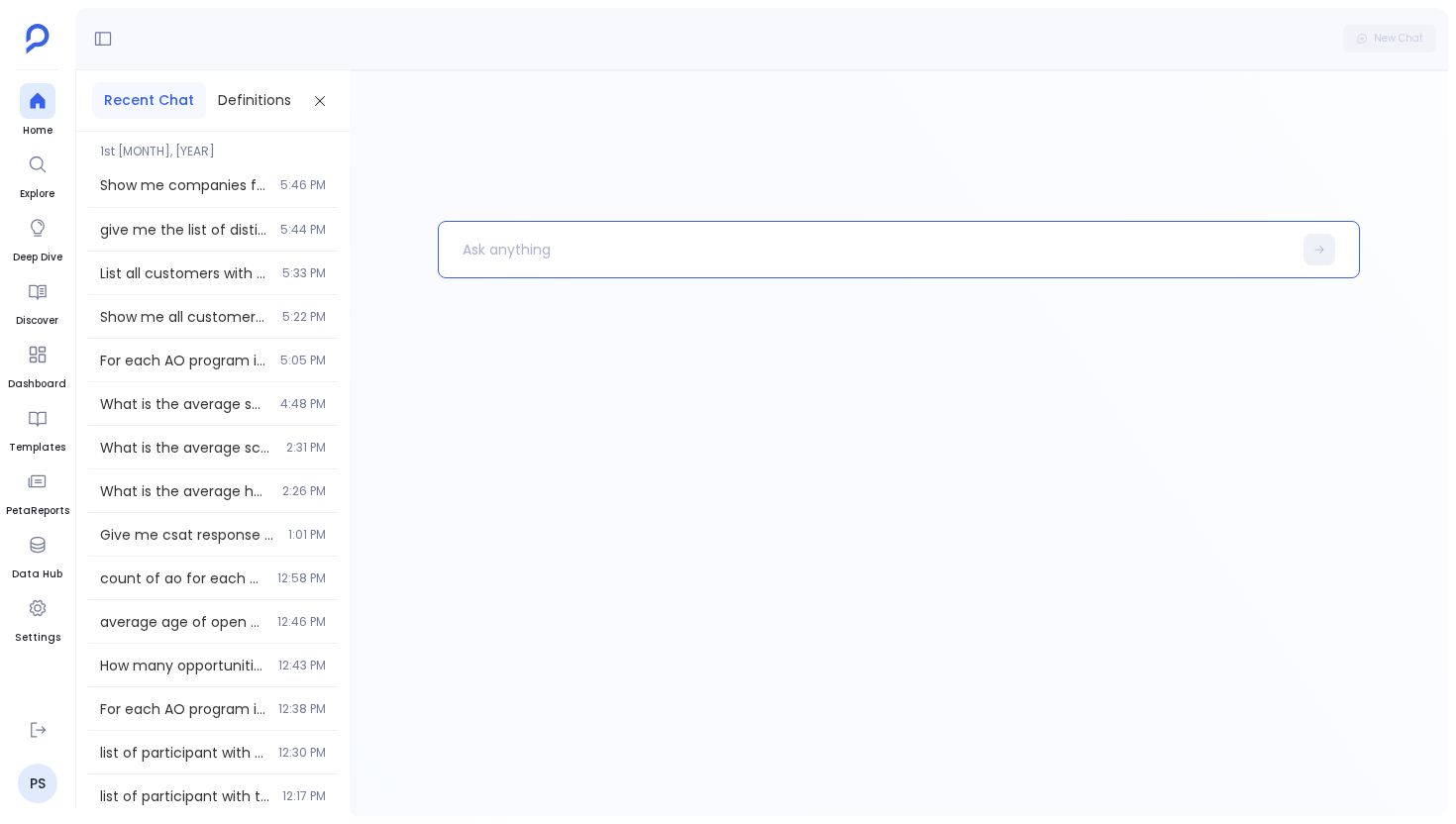 click at bounding box center (898, 518) 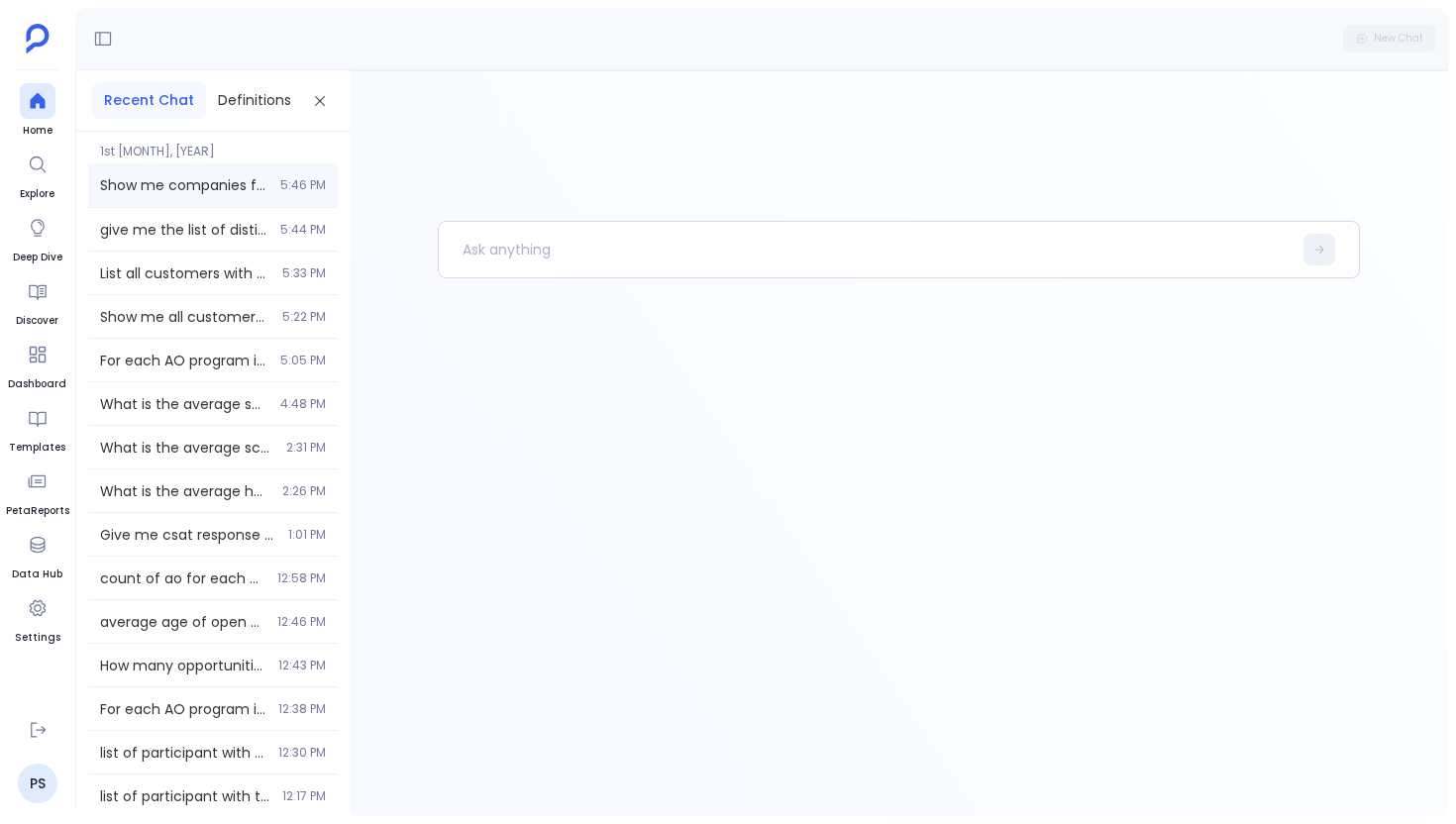 click on "5:46 PM" at bounding box center [303, 185] 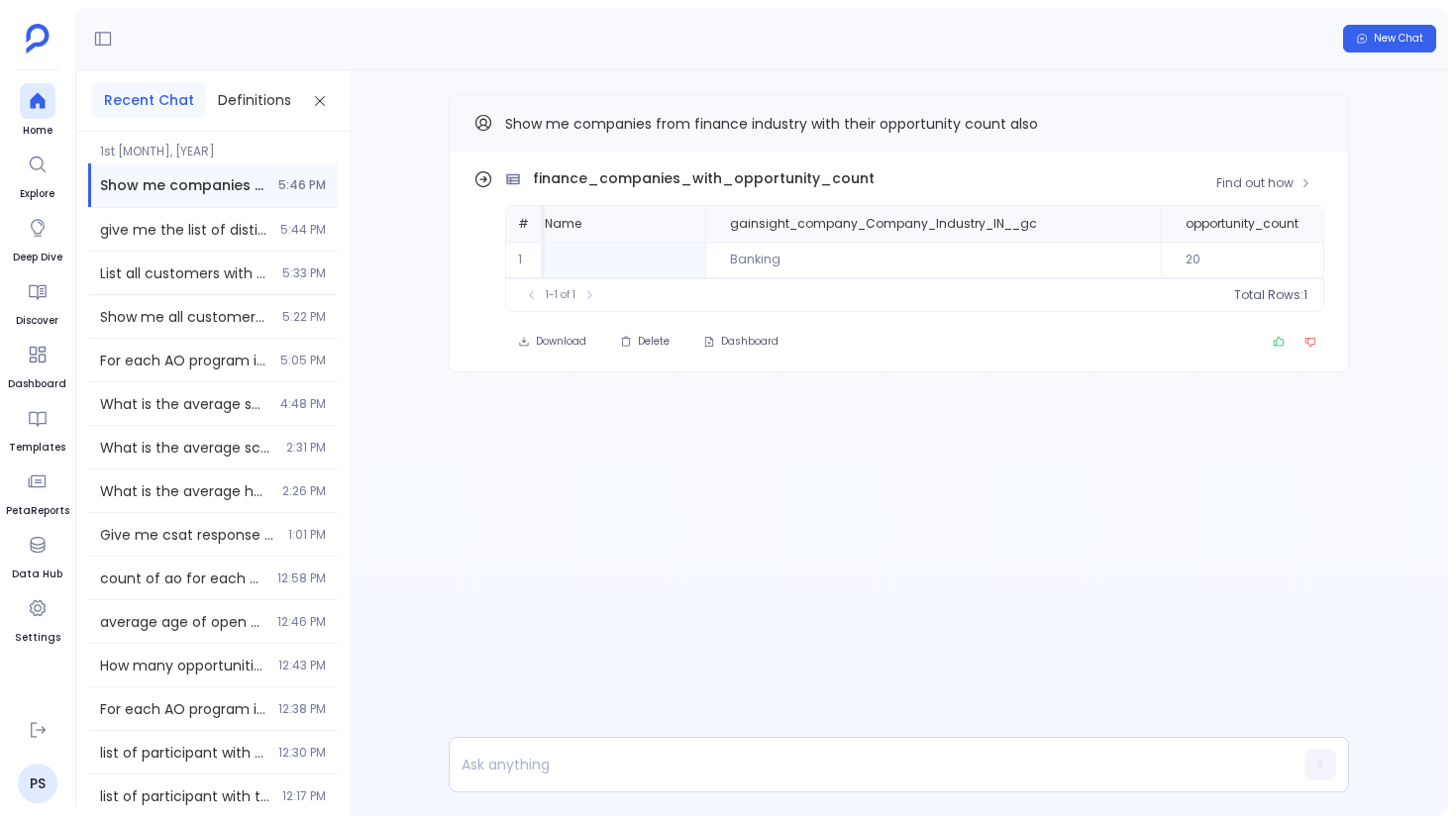 scroll, scrollTop: 0, scrollLeft: 243, axis: horizontal 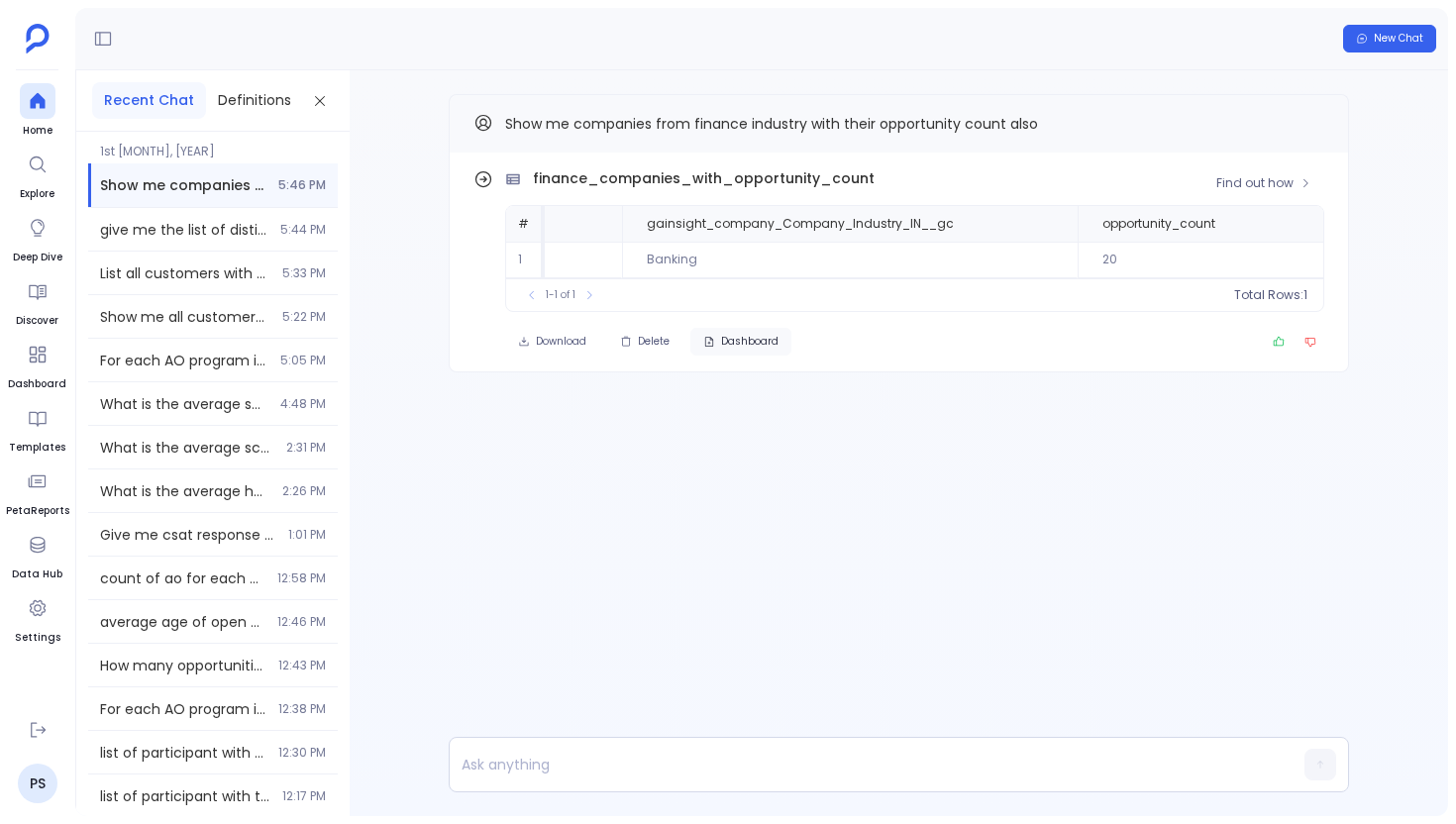 click on "Dashboard" at bounding box center [750, 342] 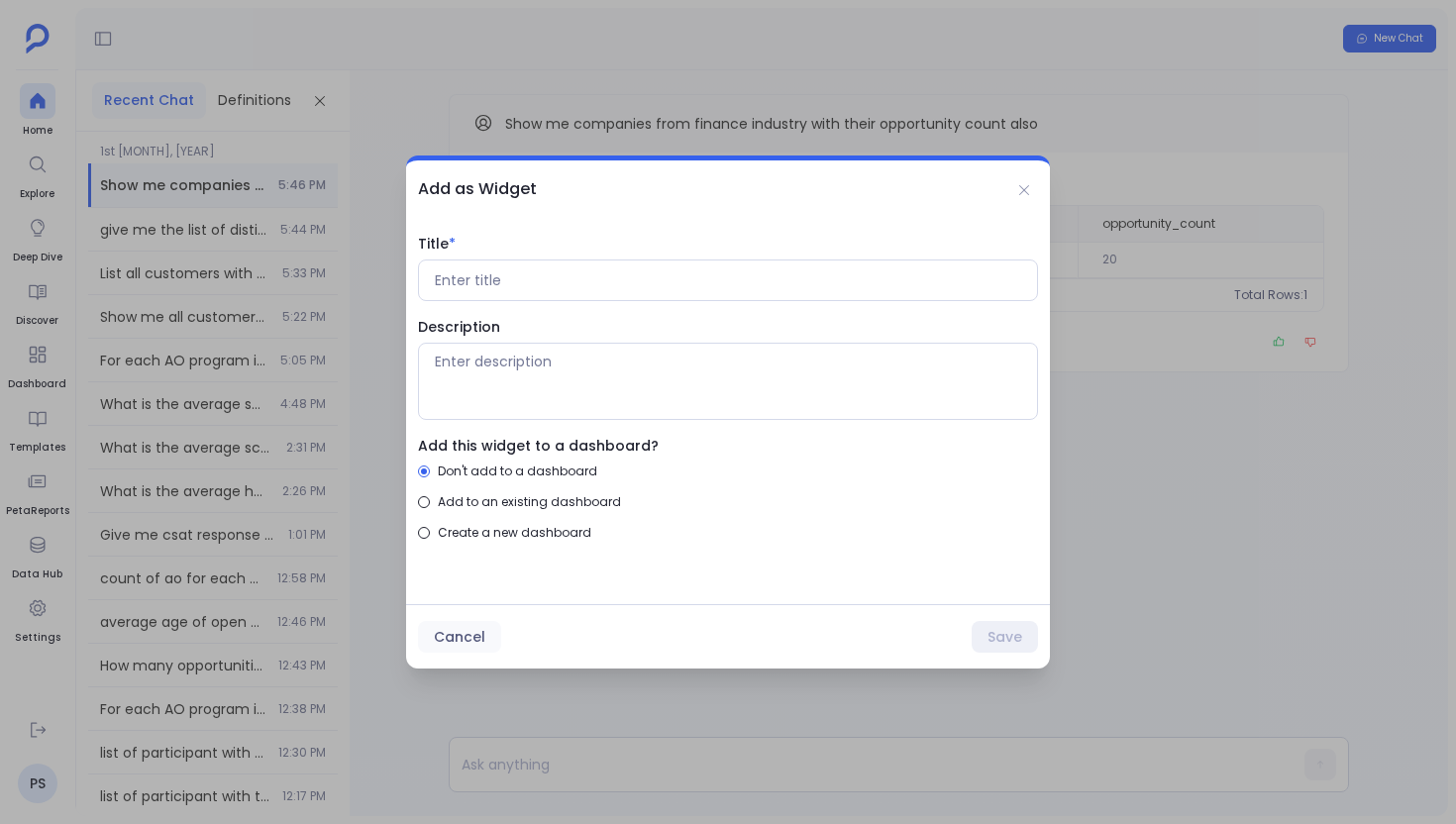 click on "Cancel" at bounding box center [460, 637] 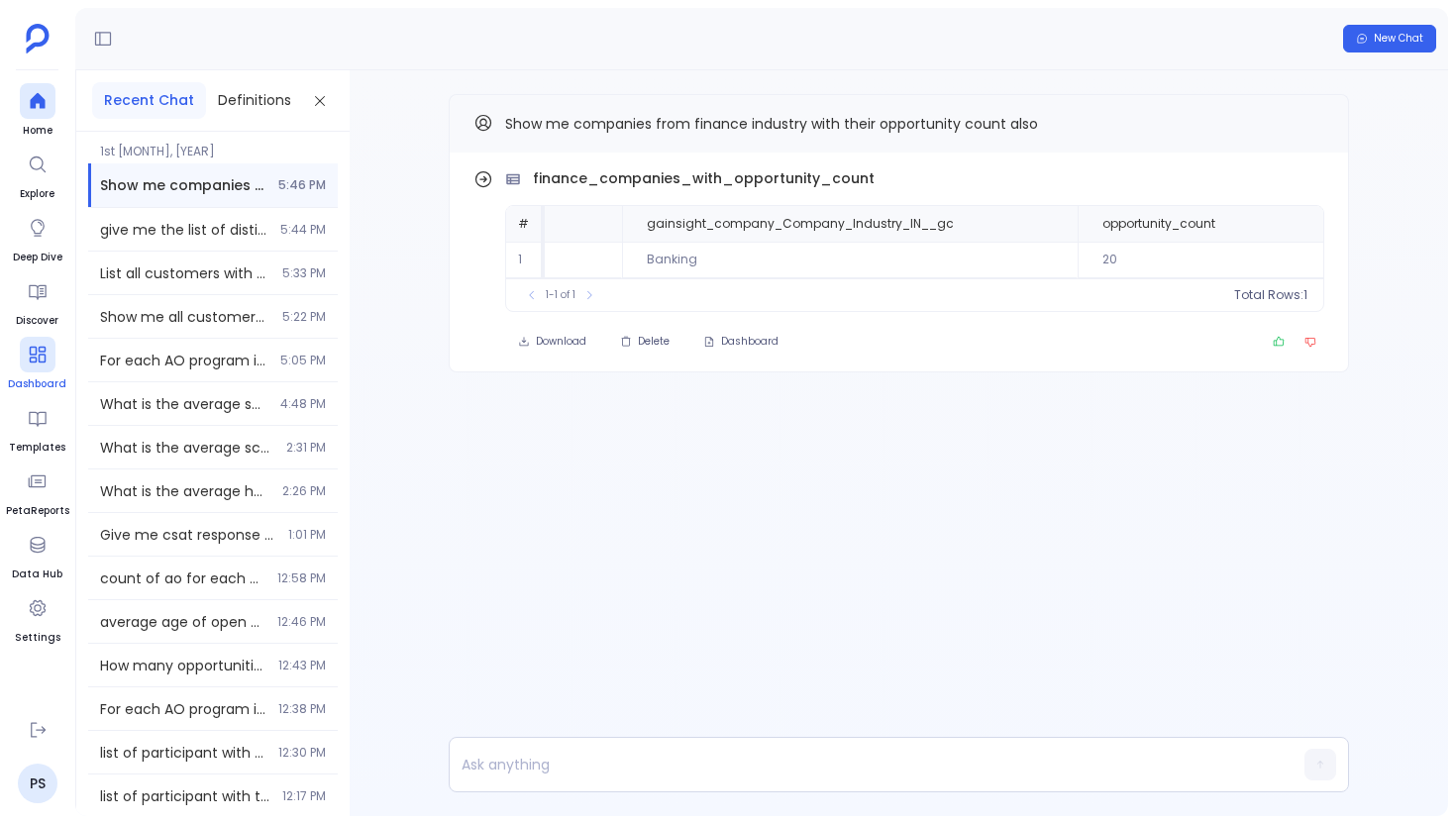 click on "Dashboard" at bounding box center [37, 384] 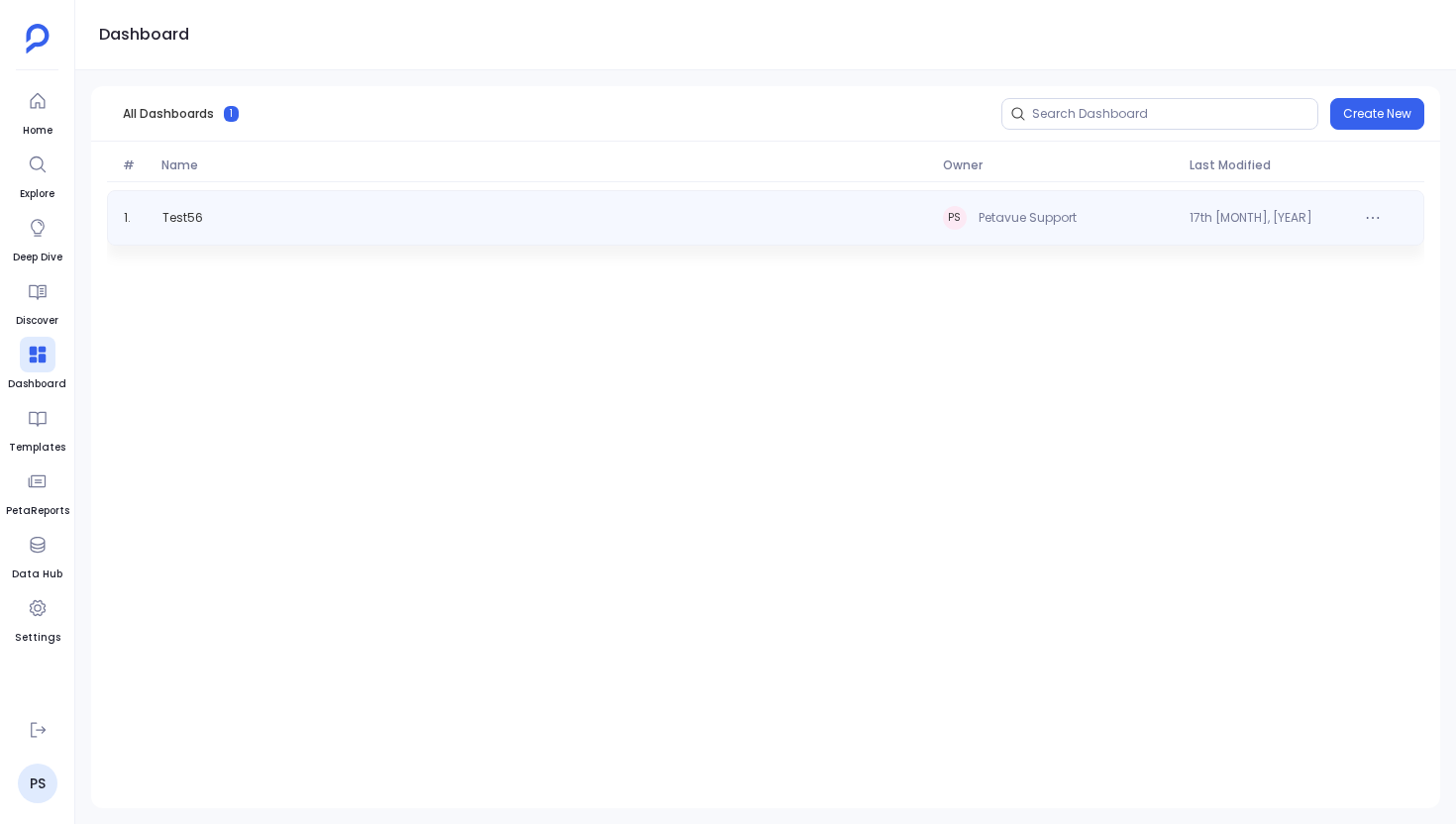 click on "1 . Test56 PS Petavue Support 17th [MONTH], [YEAR]" at bounding box center (766, 218) 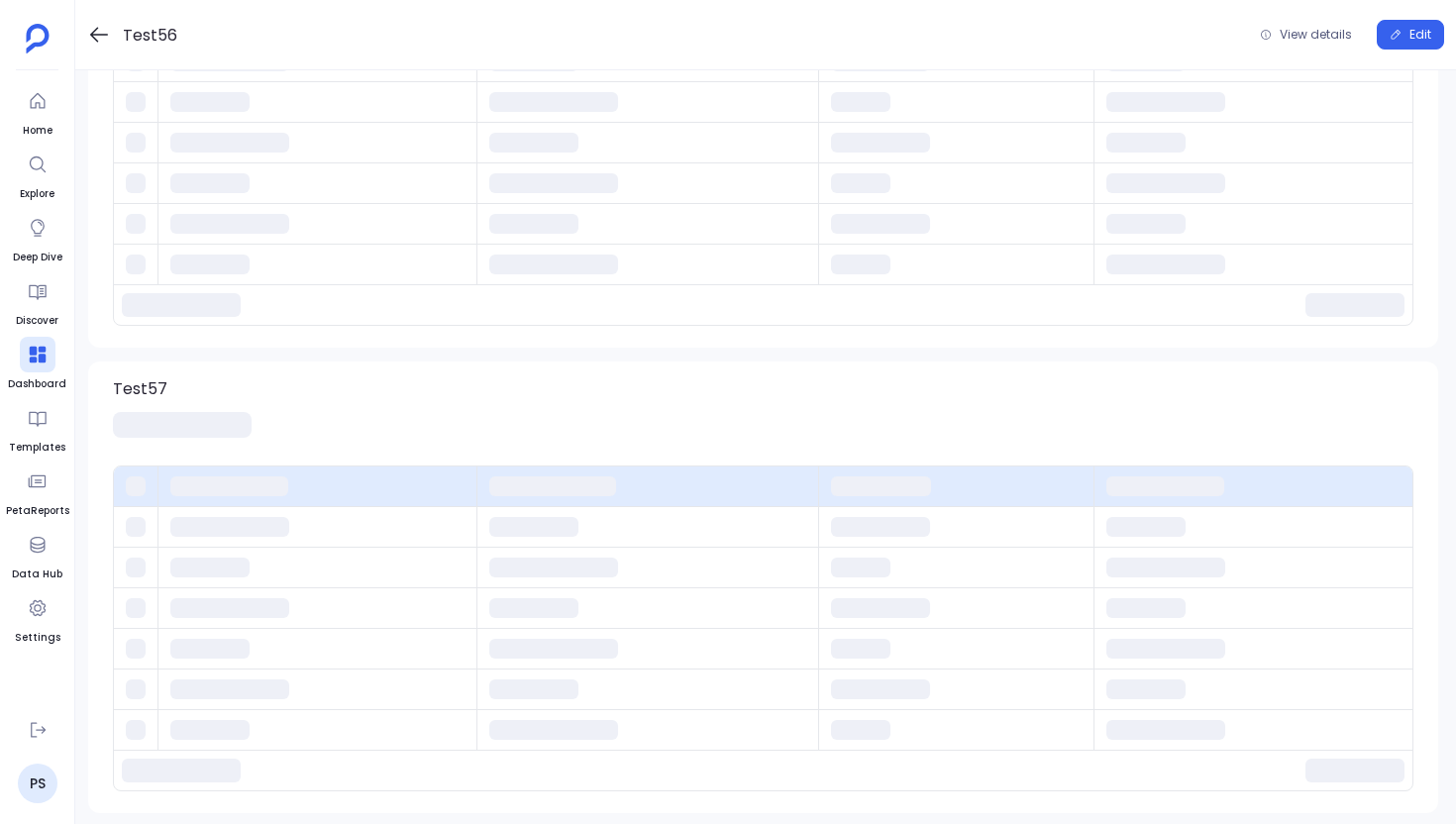 scroll, scrollTop: 0, scrollLeft: 0, axis: both 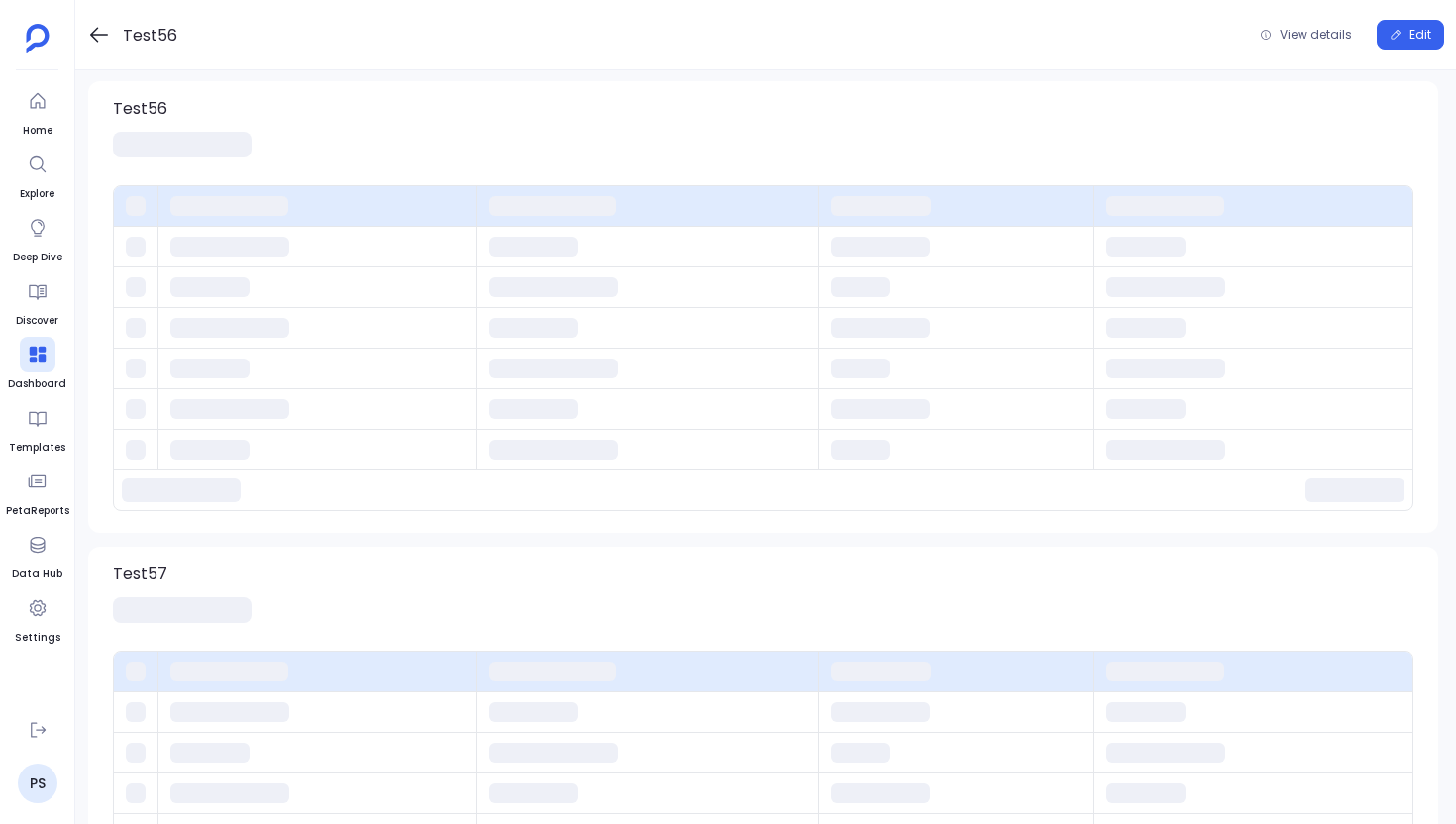 click 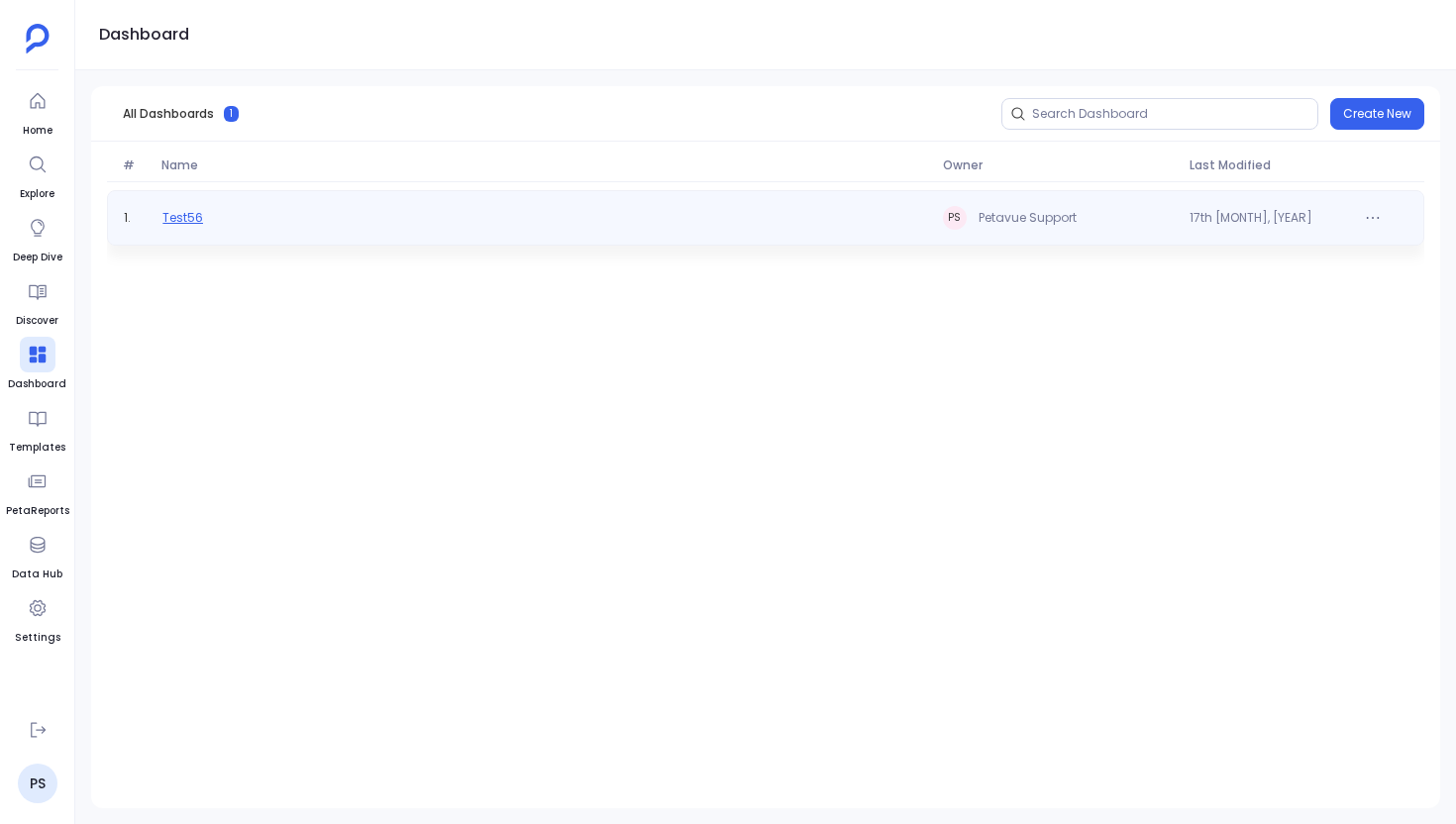 click on "Test56" at bounding box center [182, 218] 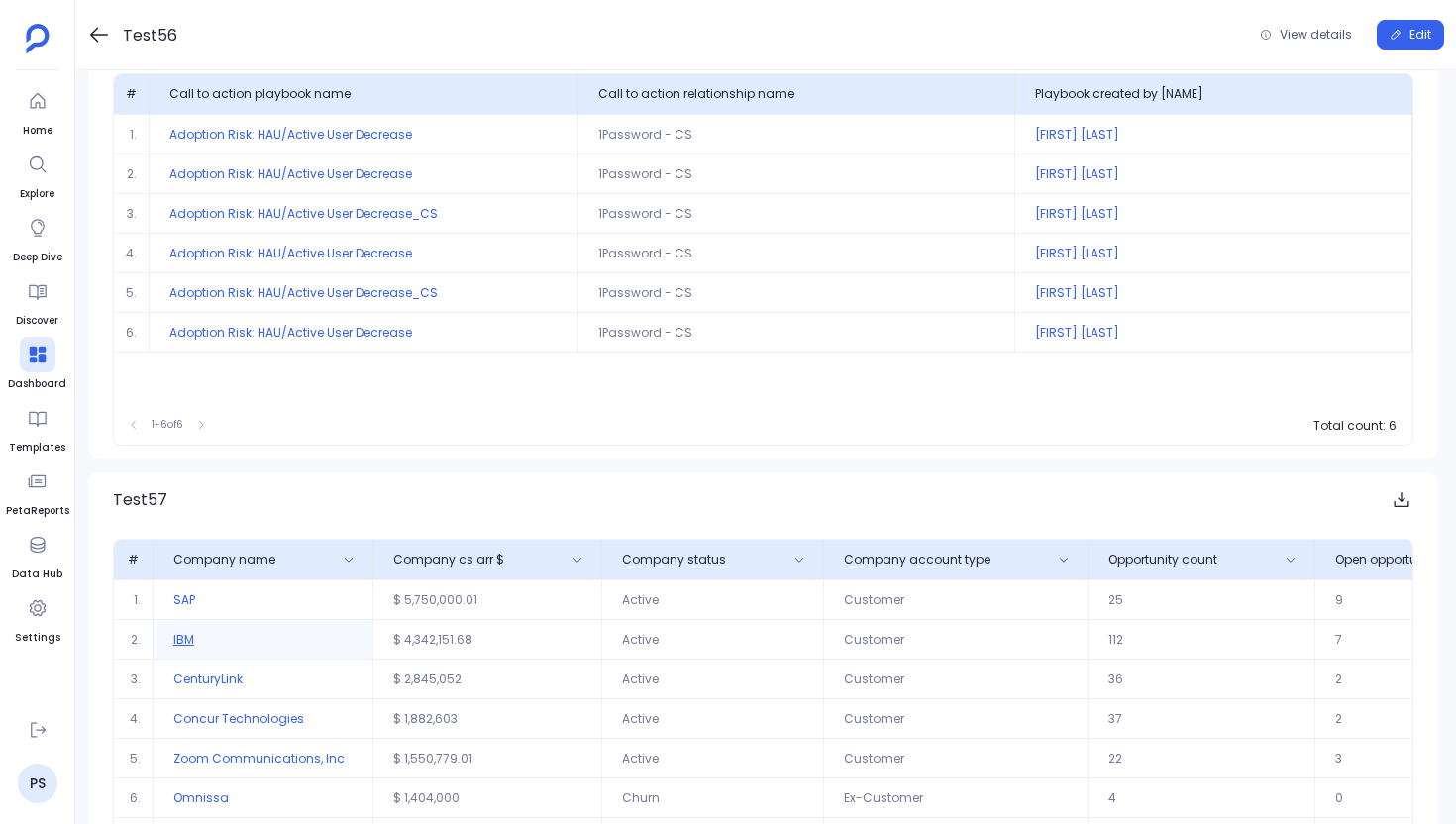 scroll, scrollTop: 0, scrollLeft: 0, axis: both 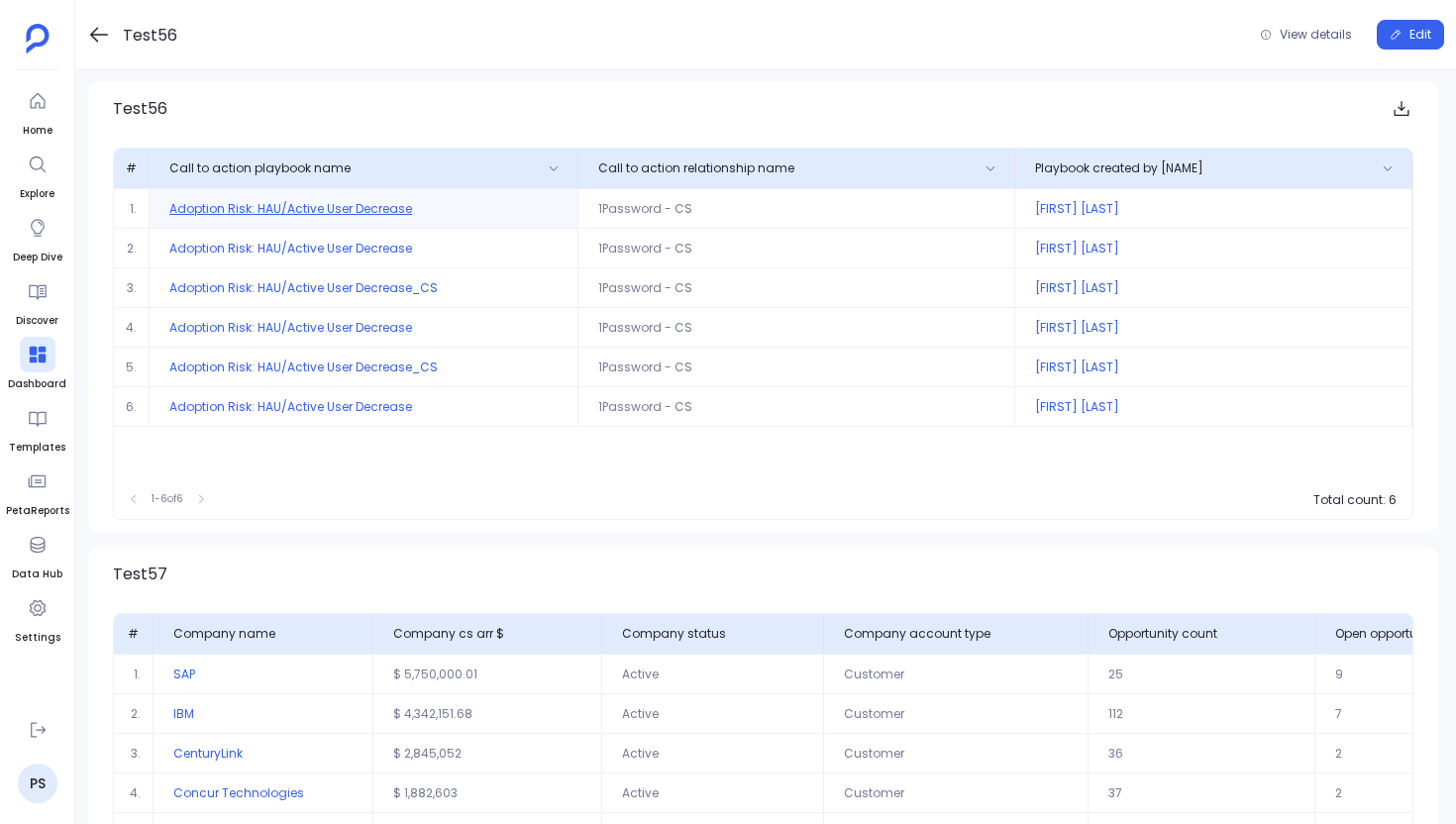 click on "Adoption Risk: HAU/Active User Decrease" at bounding box center (364, 208) 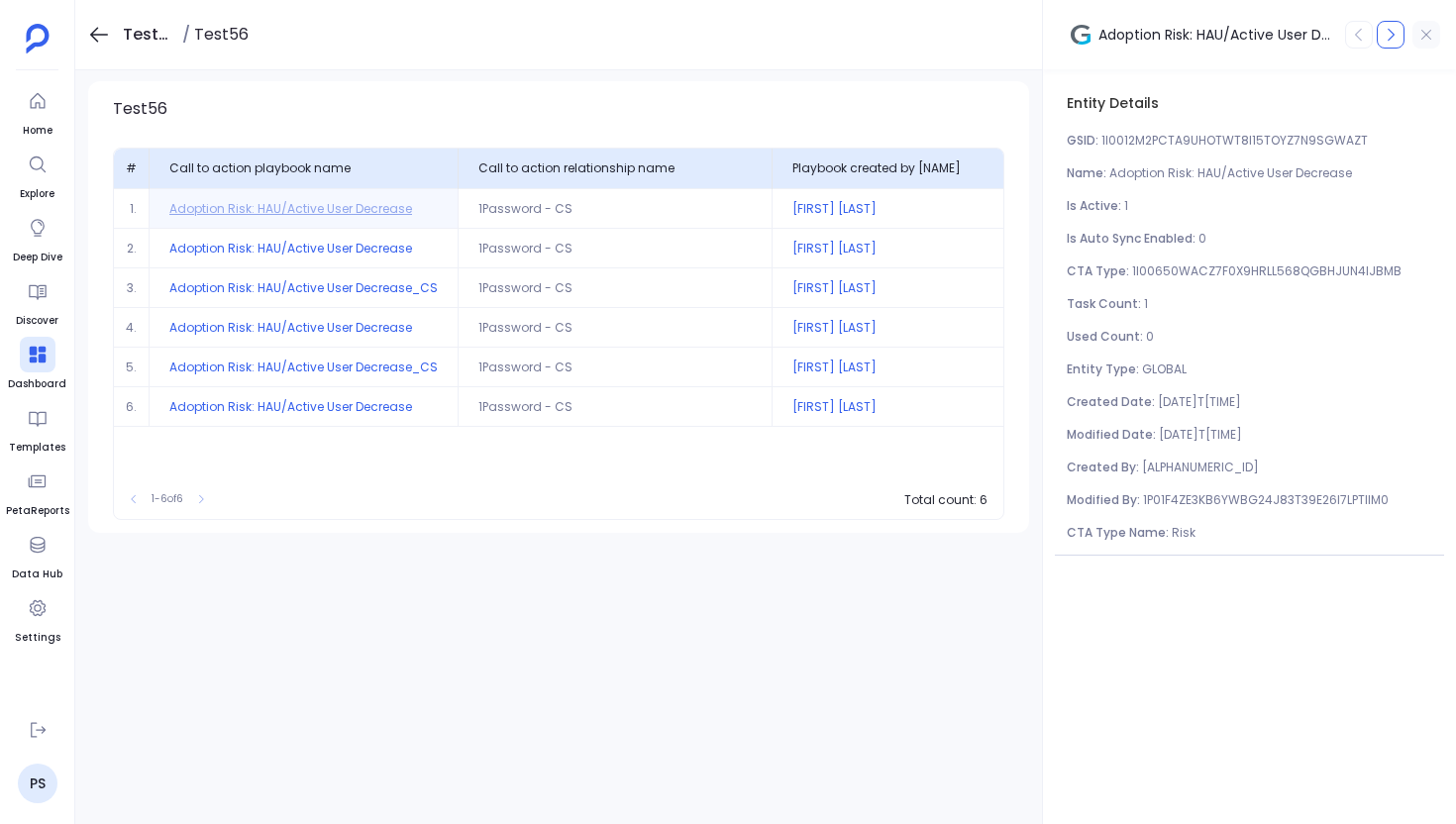 click at bounding box center [1426, 35] 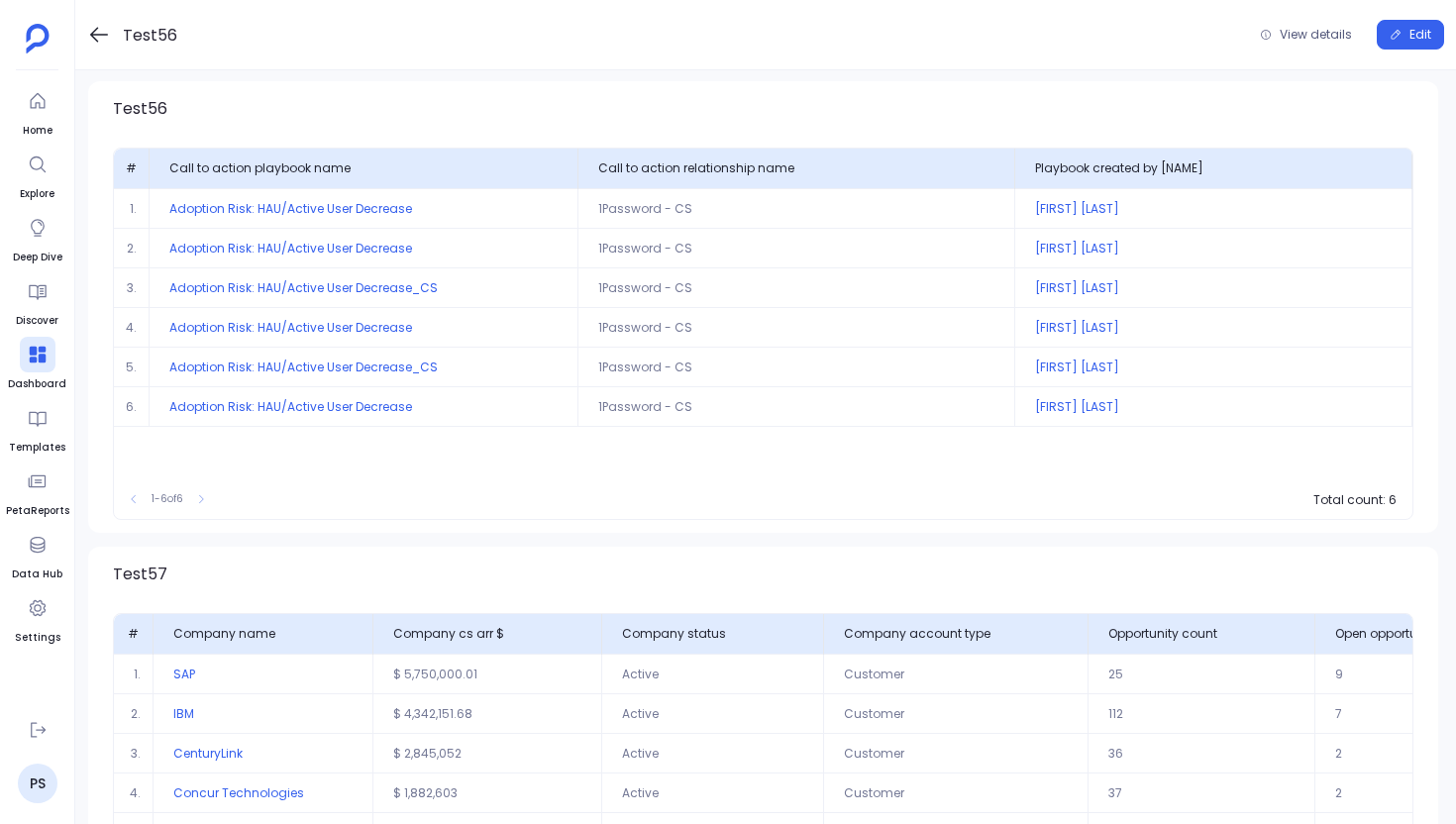 scroll, scrollTop: 11, scrollLeft: 0, axis: vertical 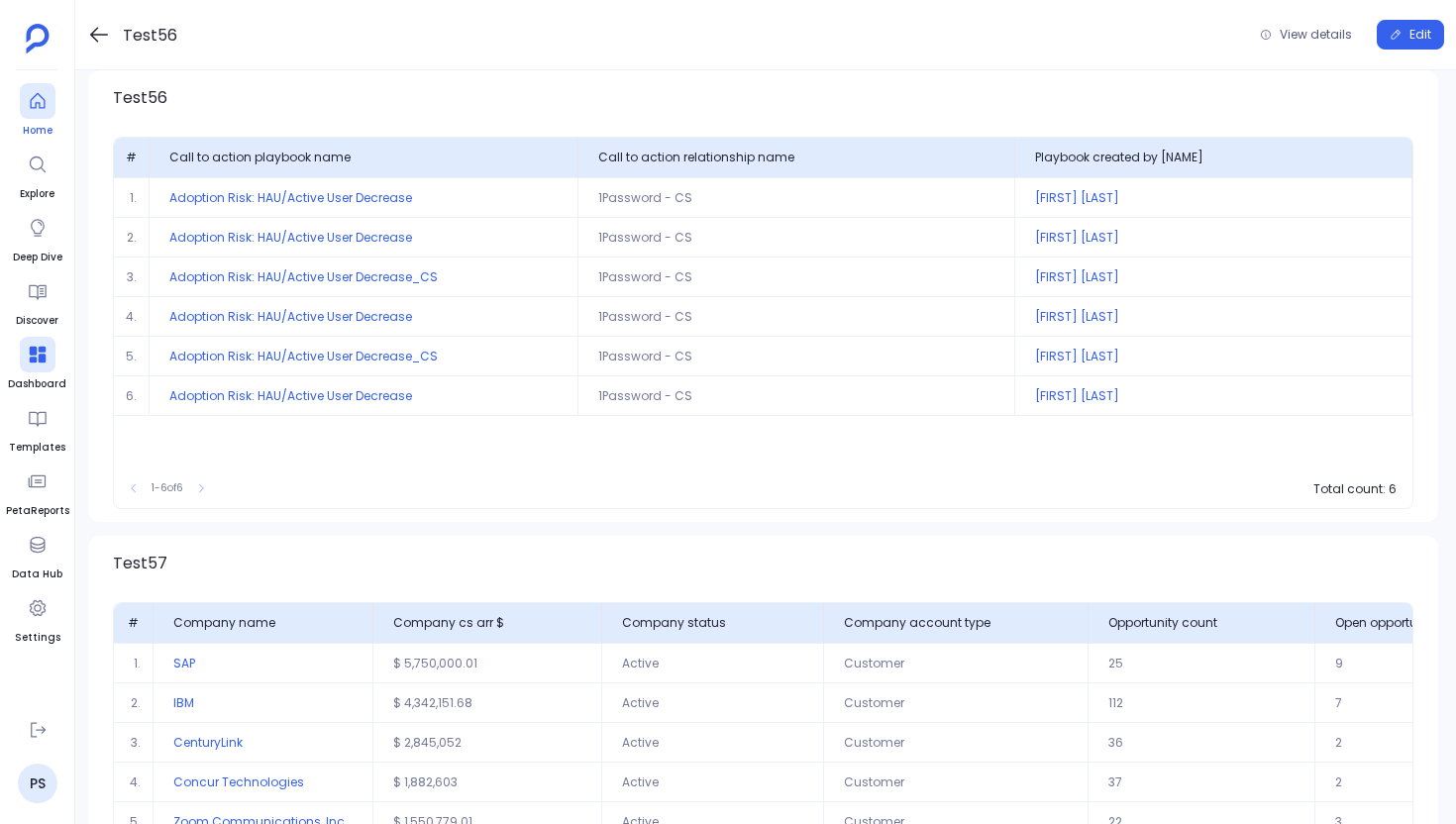 click at bounding box center [38, 101] 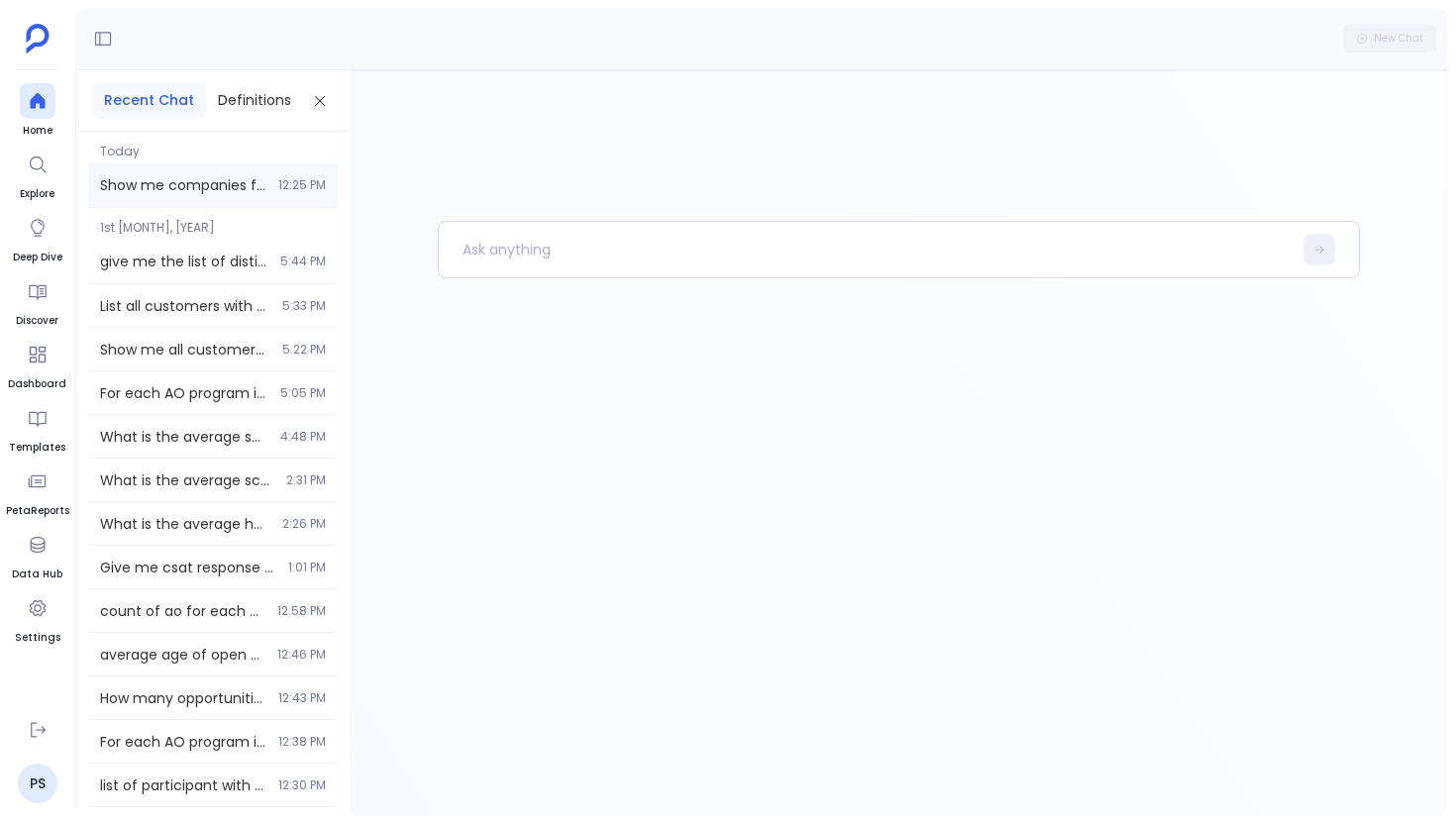 click on "Show me companies from finance industry with their opportunity count also 12:25 PM" at bounding box center [213, 185] 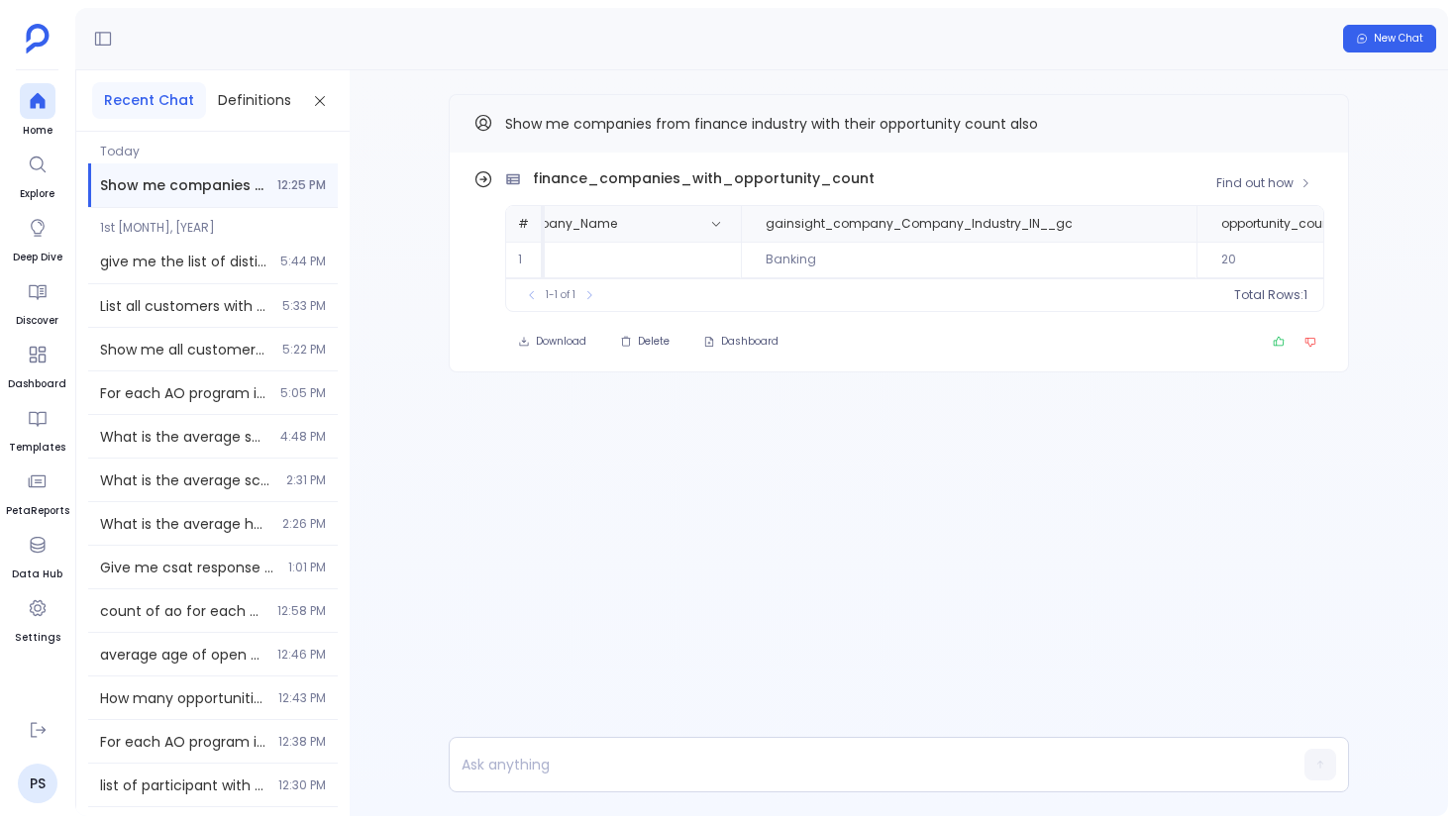 scroll, scrollTop: 0, scrollLeft: 0, axis: both 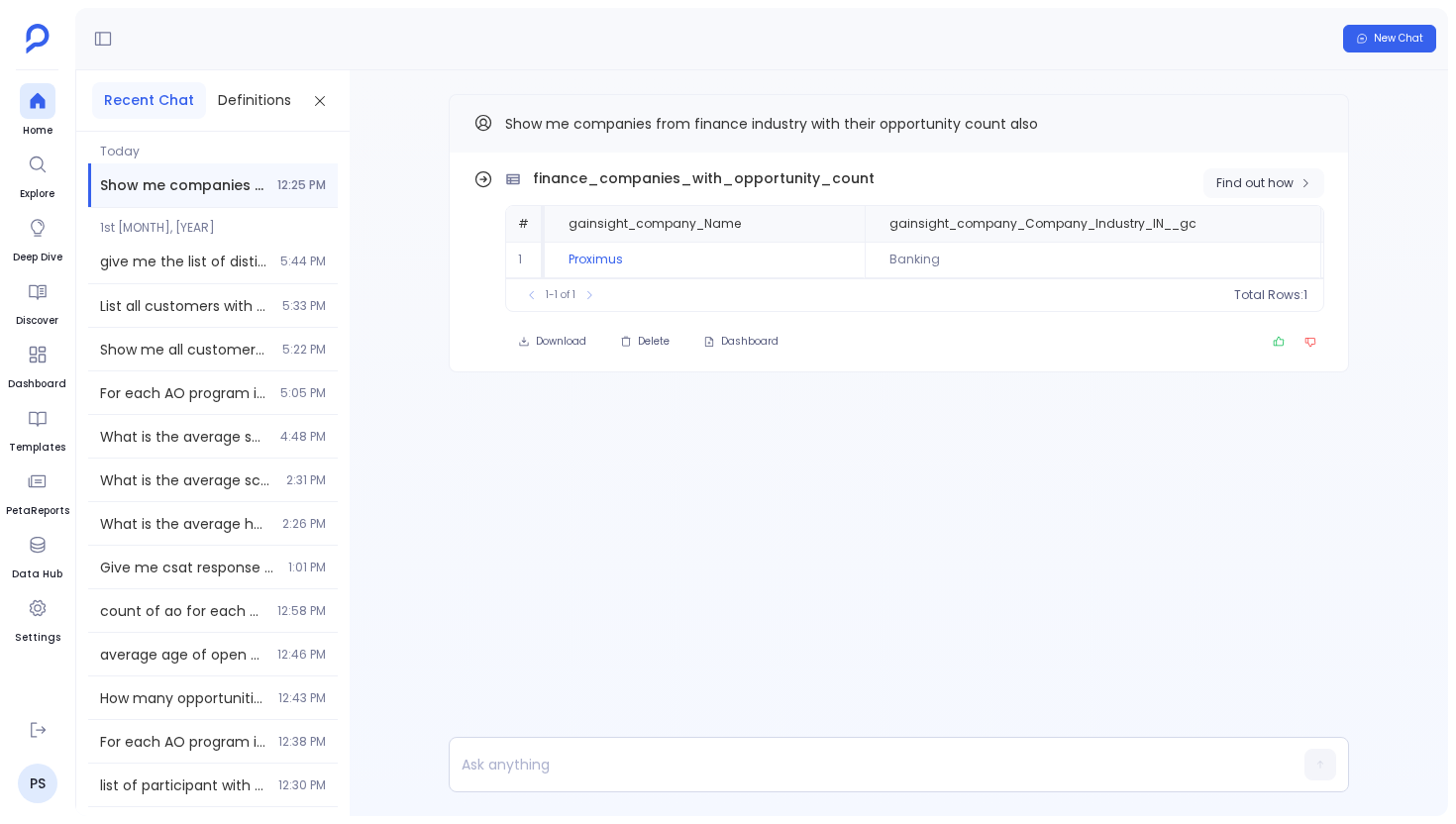 click on "Find out how" at bounding box center [1255, 183] 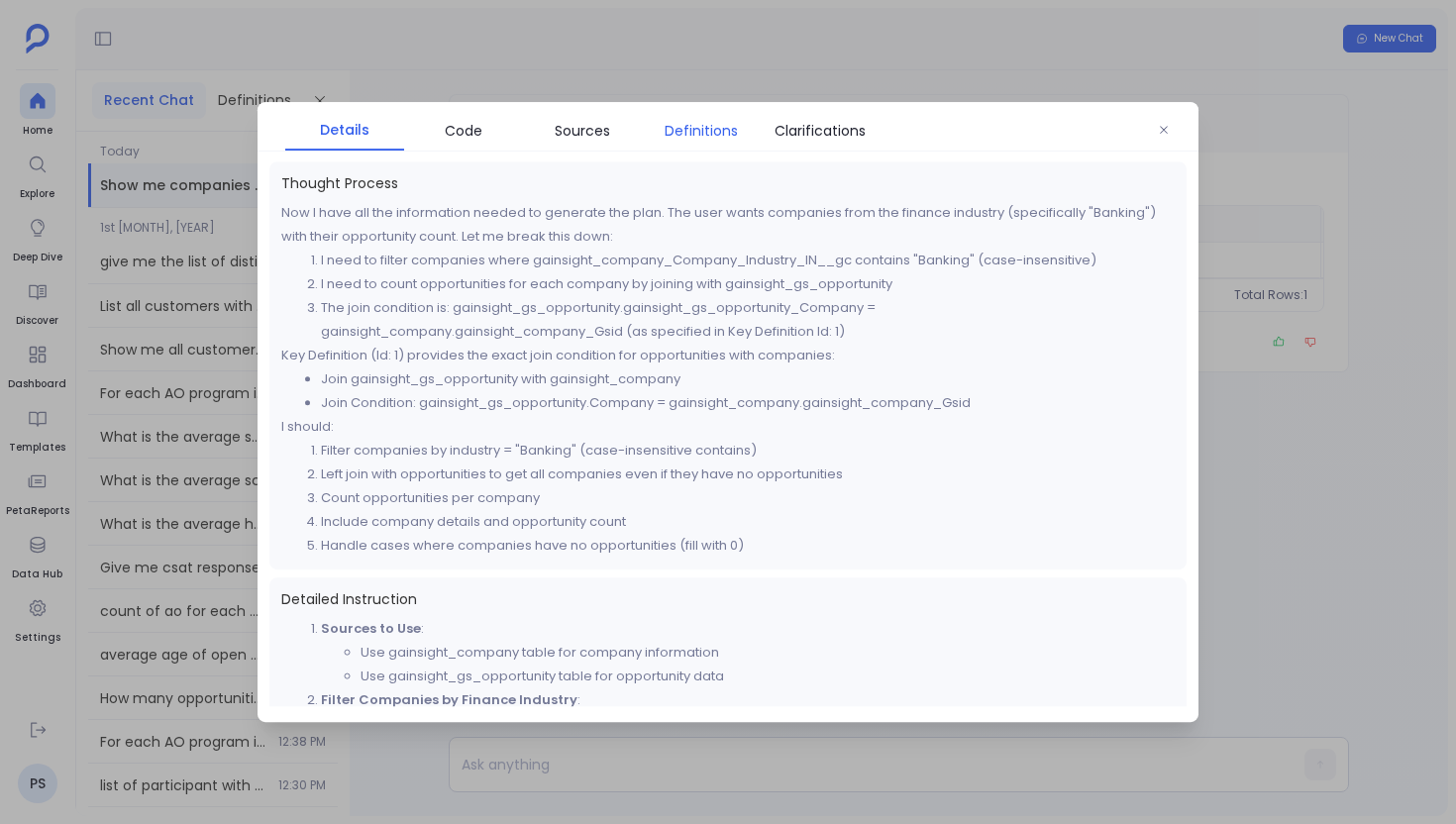click on "Definitions" at bounding box center (701, 131) 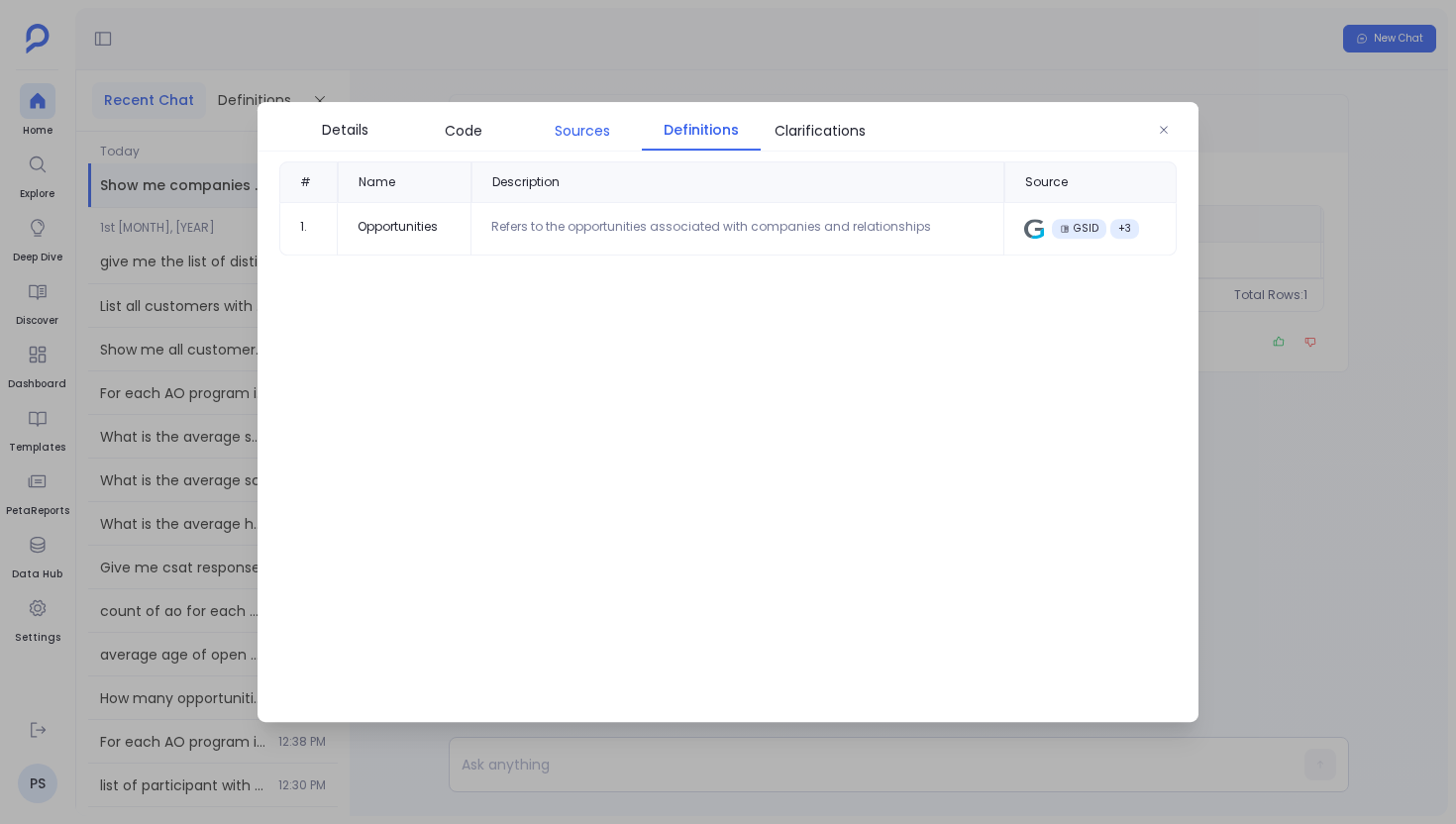 click on "Sources" at bounding box center (582, 131) 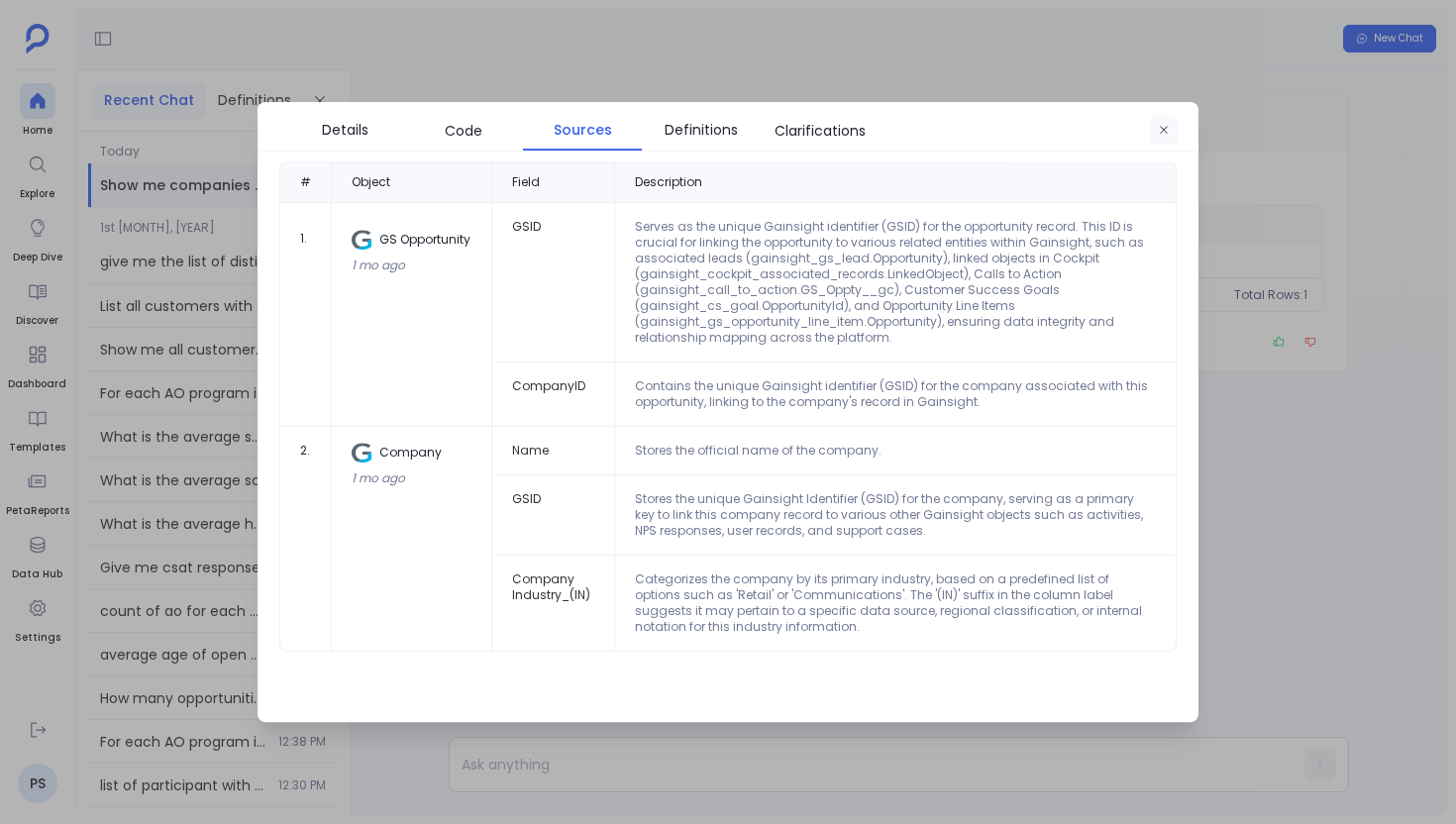 click at bounding box center [1164, 131] 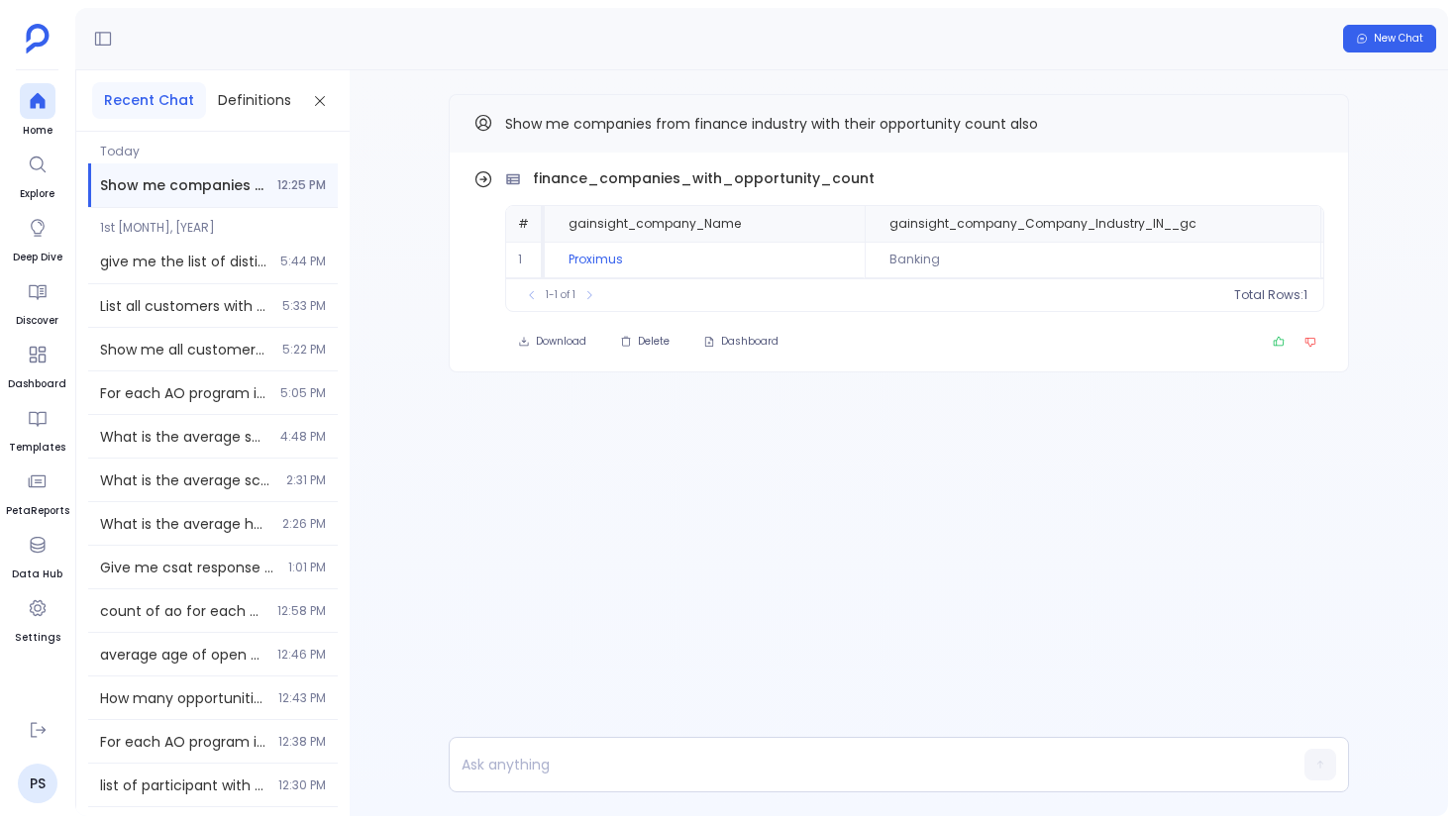 click on "Find out how finance_companies_with_opportunity_count # gainsight_company_Name gainsight_company_Company_Industry_IN__gc opportunity_count 1 Proximus Banking 20
To pick up a draggable item, press the space bar.
While dragging, use the arrow keys to move the item.
Press space again to drop the item in its new position, or press escape to cancel.
1-1 of 1 Total Rows:  1 Download Delete Dashboard Show me companies from finance industry with their opportunity count also" at bounding box center [898, 272] 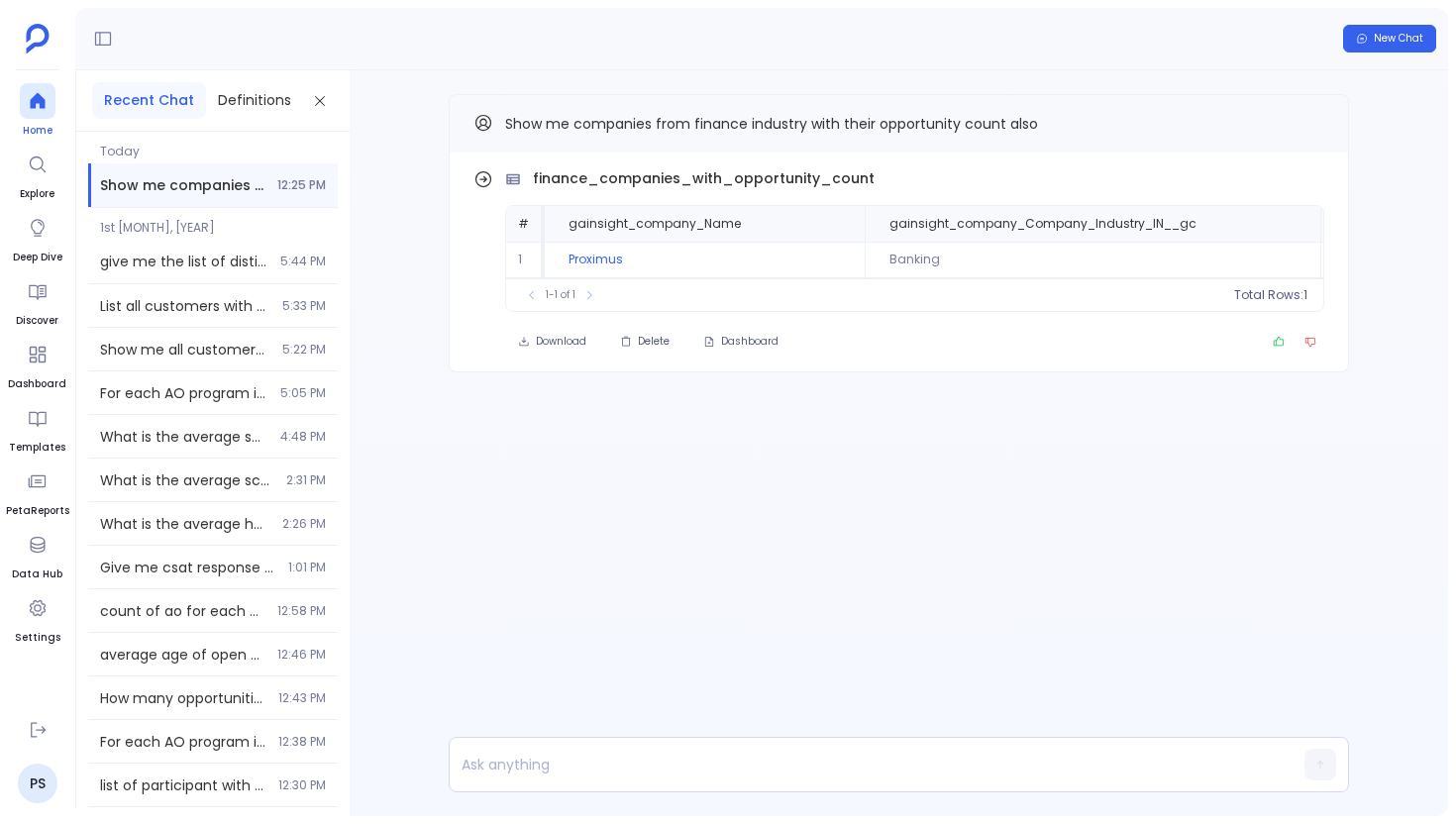 click at bounding box center (38, 101) 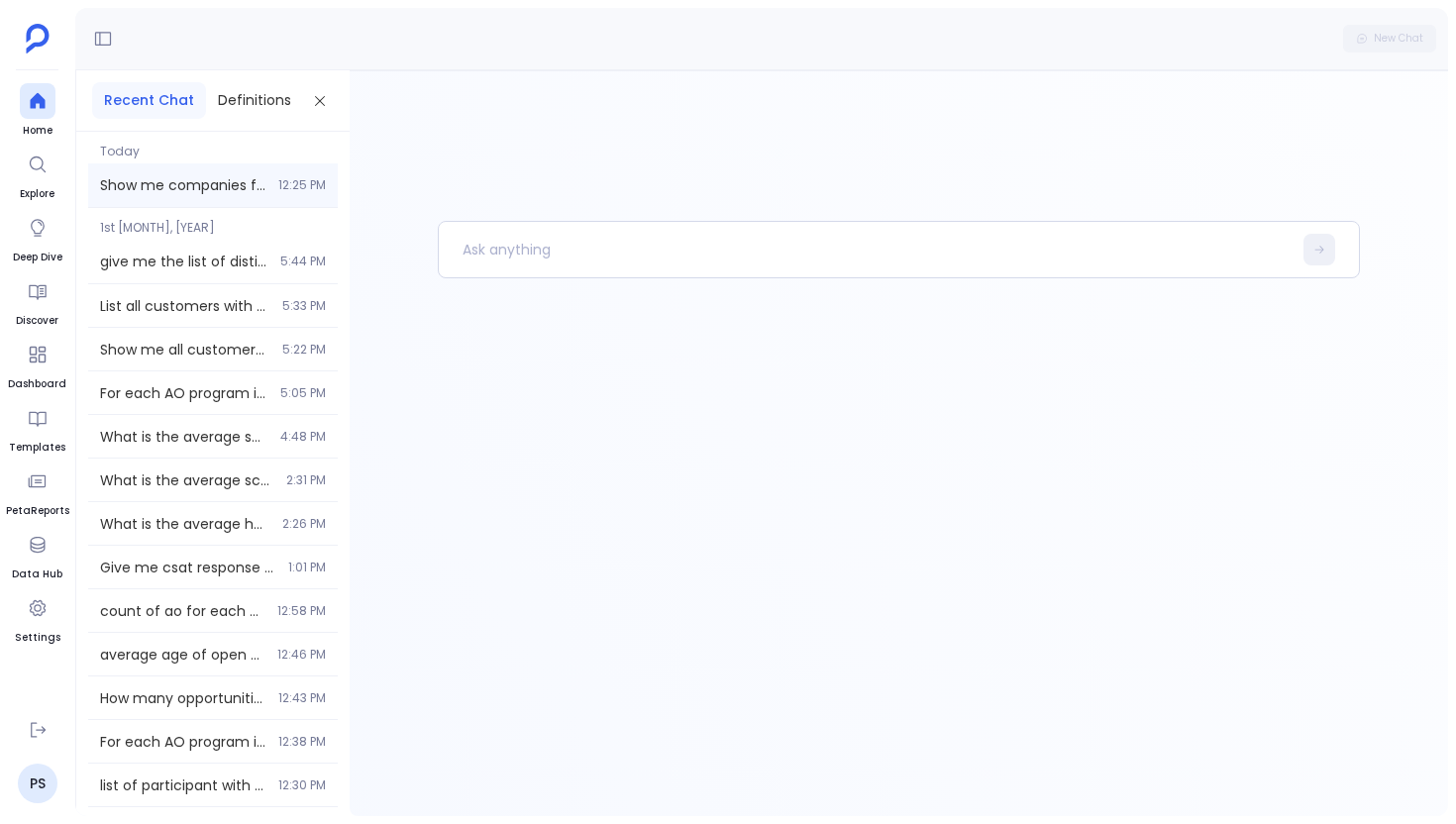 click on "Show me companies from finance industry with their opportunity count also 12:25 PM" at bounding box center (213, 185) 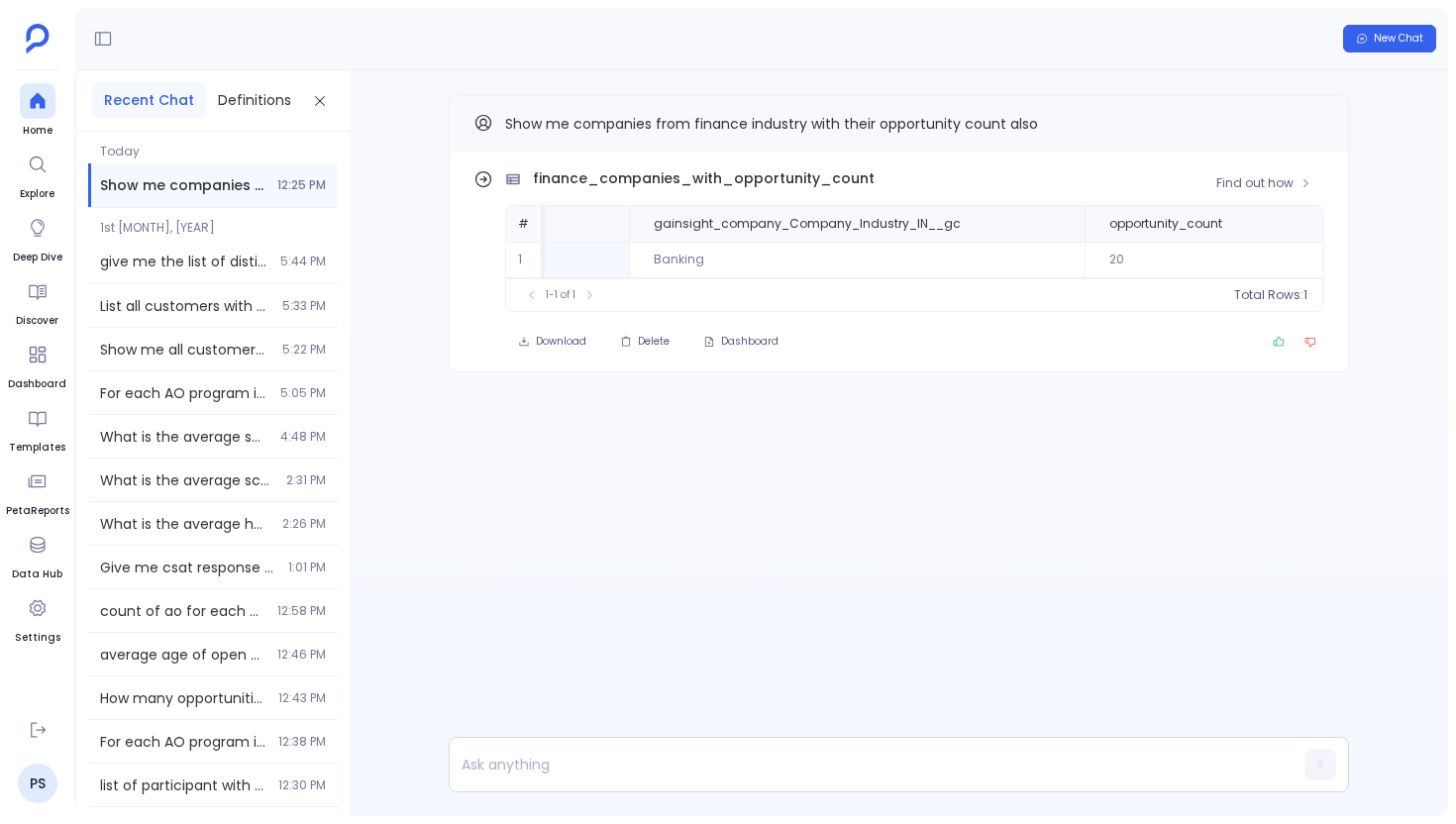 scroll, scrollTop: 0, scrollLeft: 243, axis: horizontal 